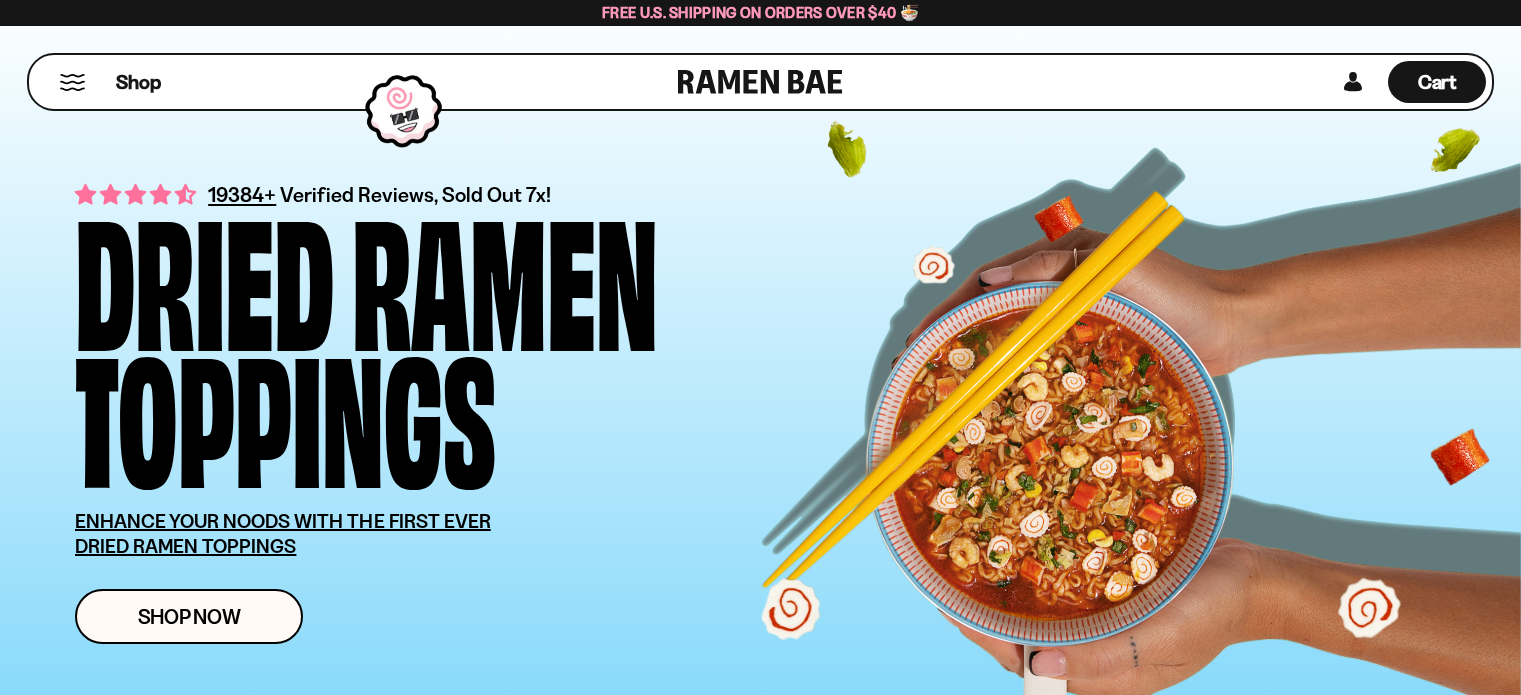 scroll, scrollTop: 0, scrollLeft: 0, axis: both 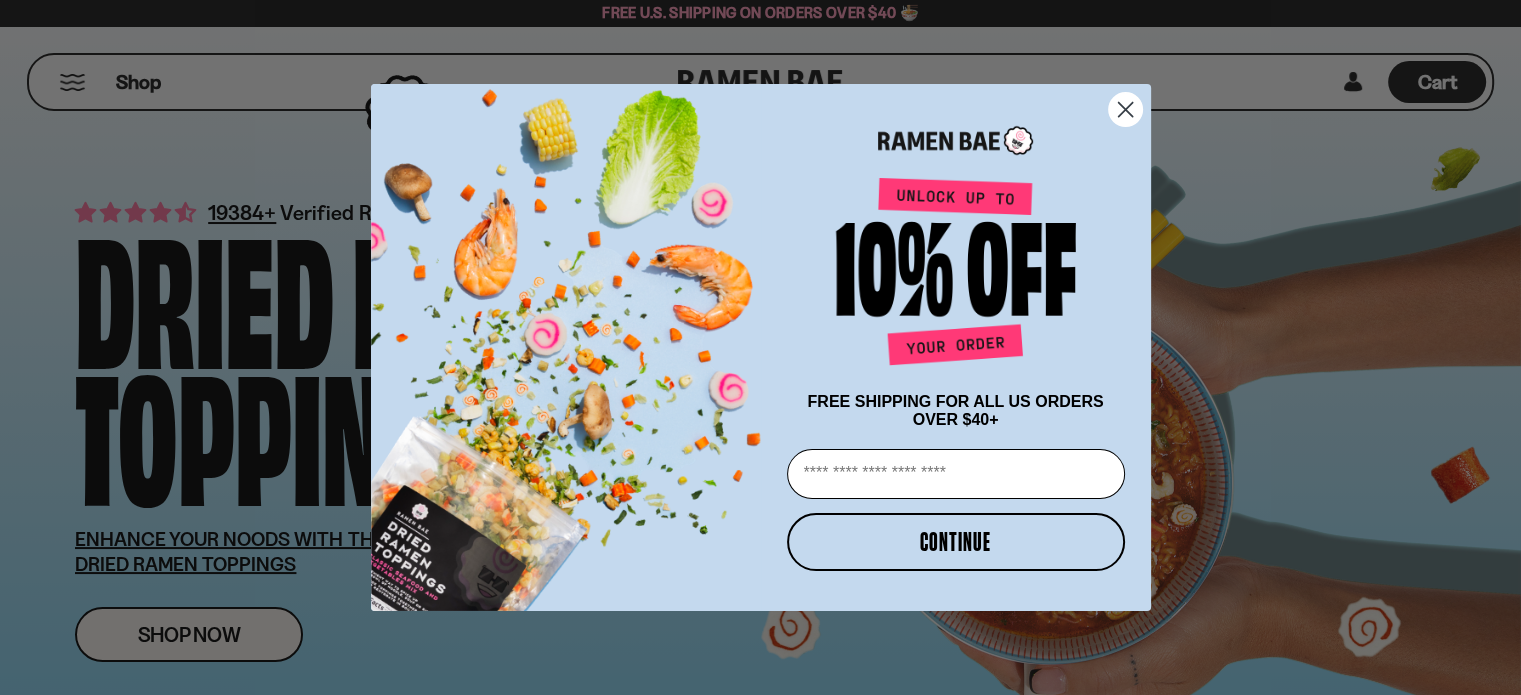 click on "Email" at bounding box center [956, 474] 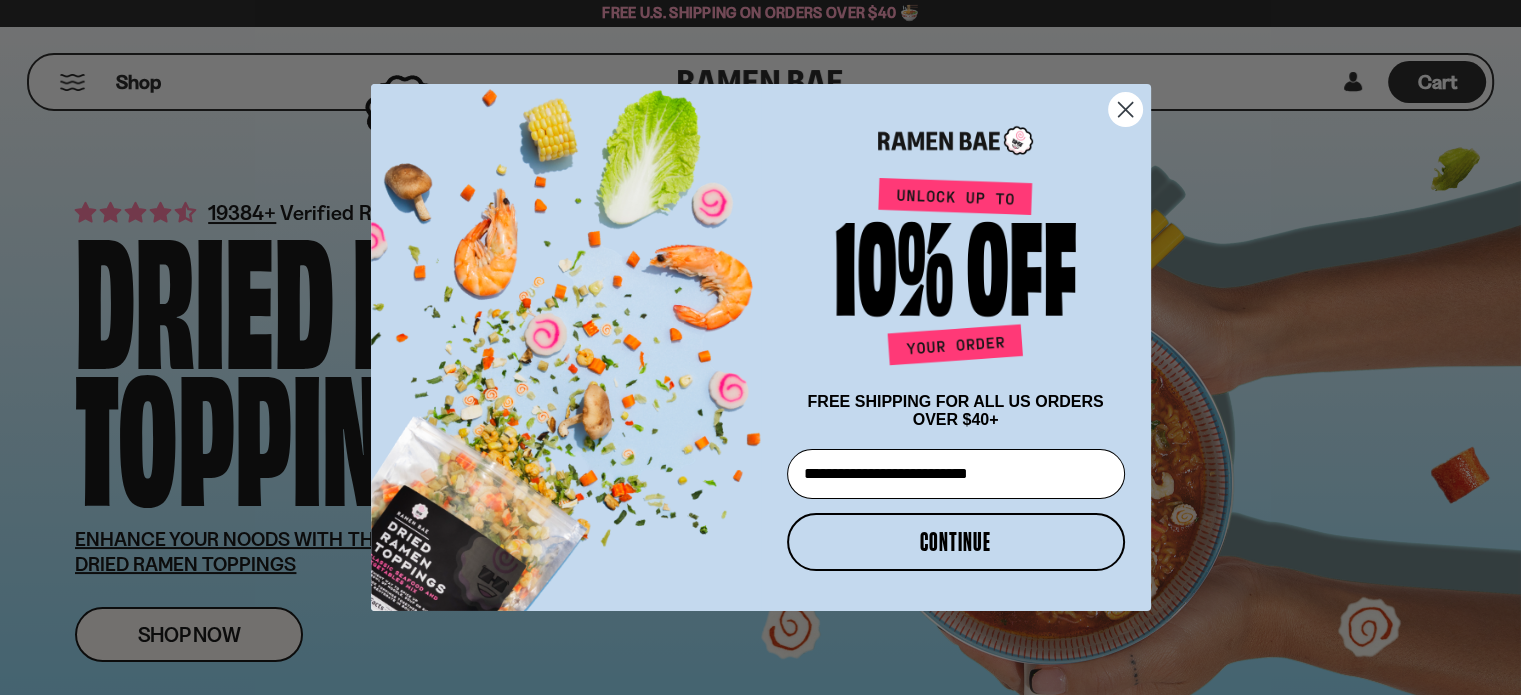 click on "CONTINUE" at bounding box center (956, 542) 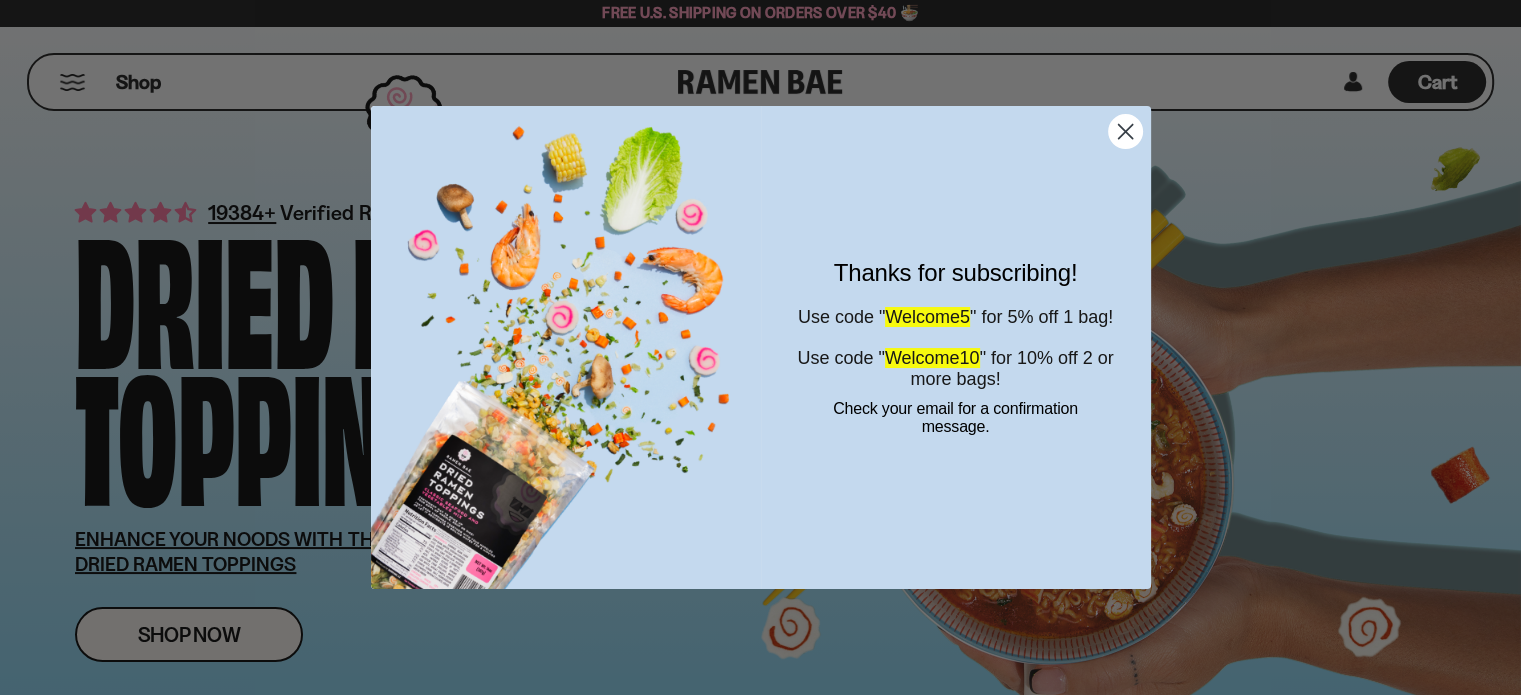 click 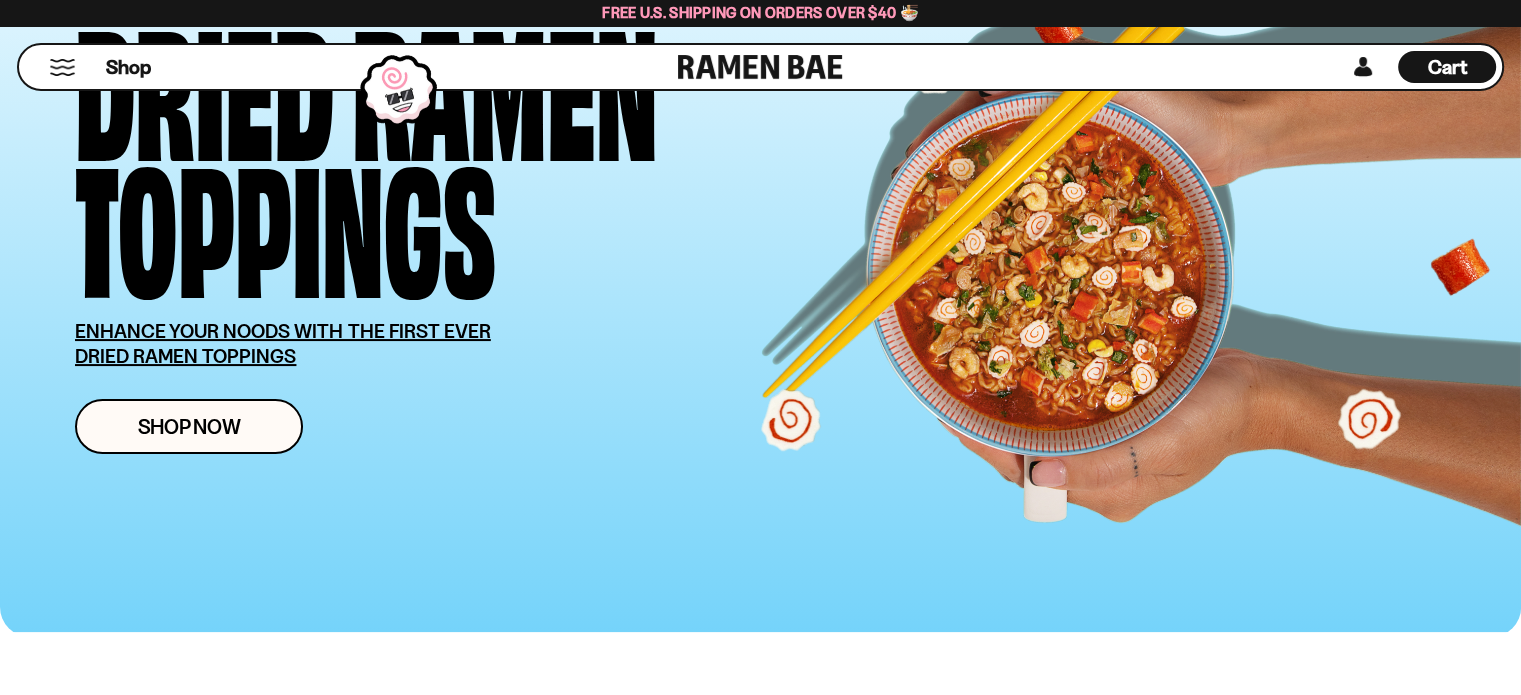 scroll, scrollTop: 214, scrollLeft: 0, axis: vertical 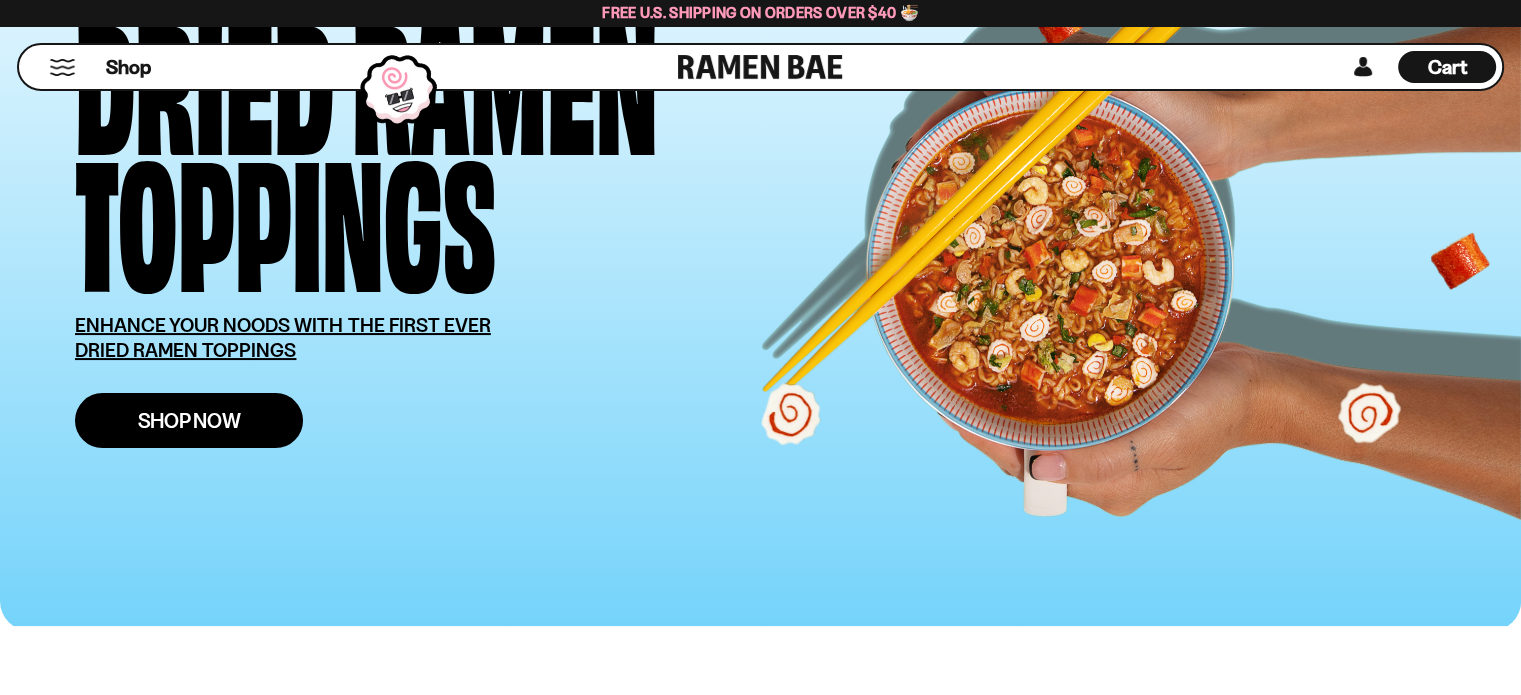 click on "Shop Now" at bounding box center (189, 420) 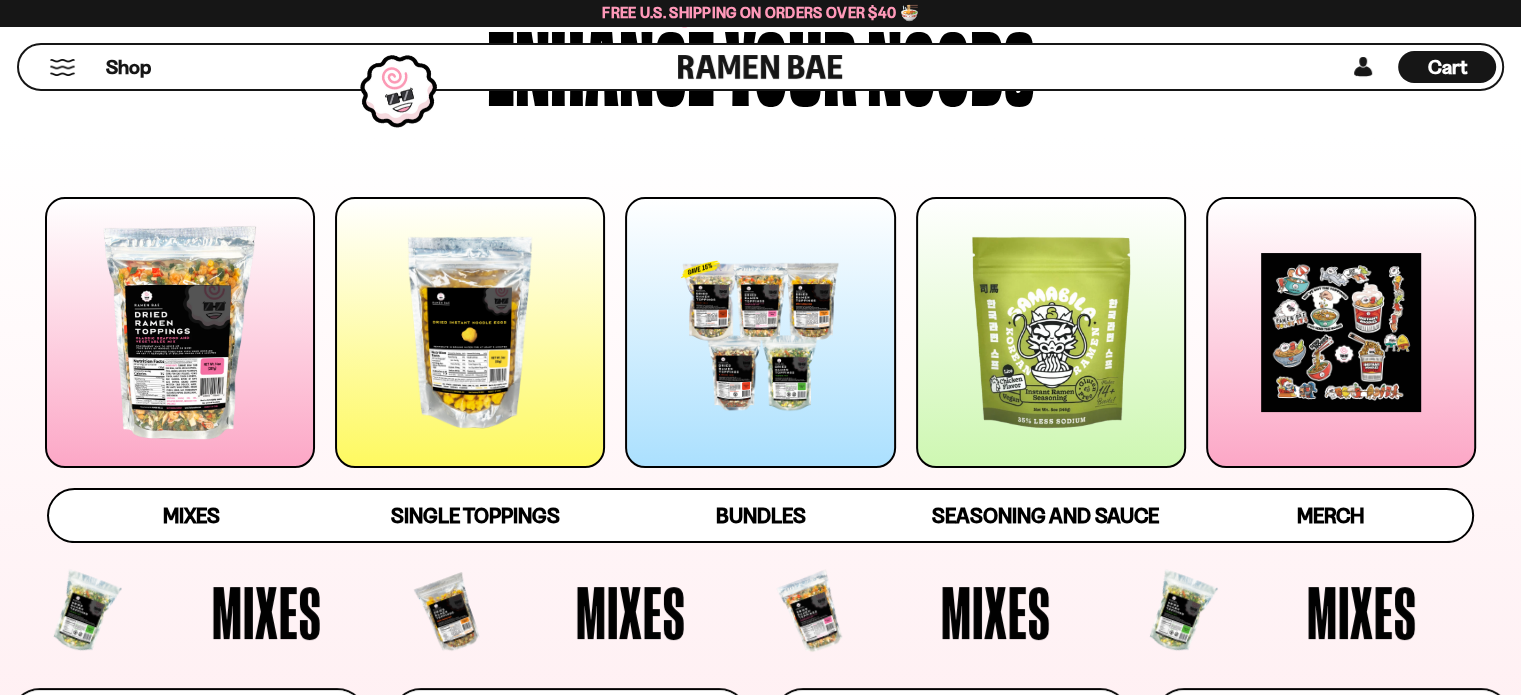 scroll, scrollTop: 196, scrollLeft: 0, axis: vertical 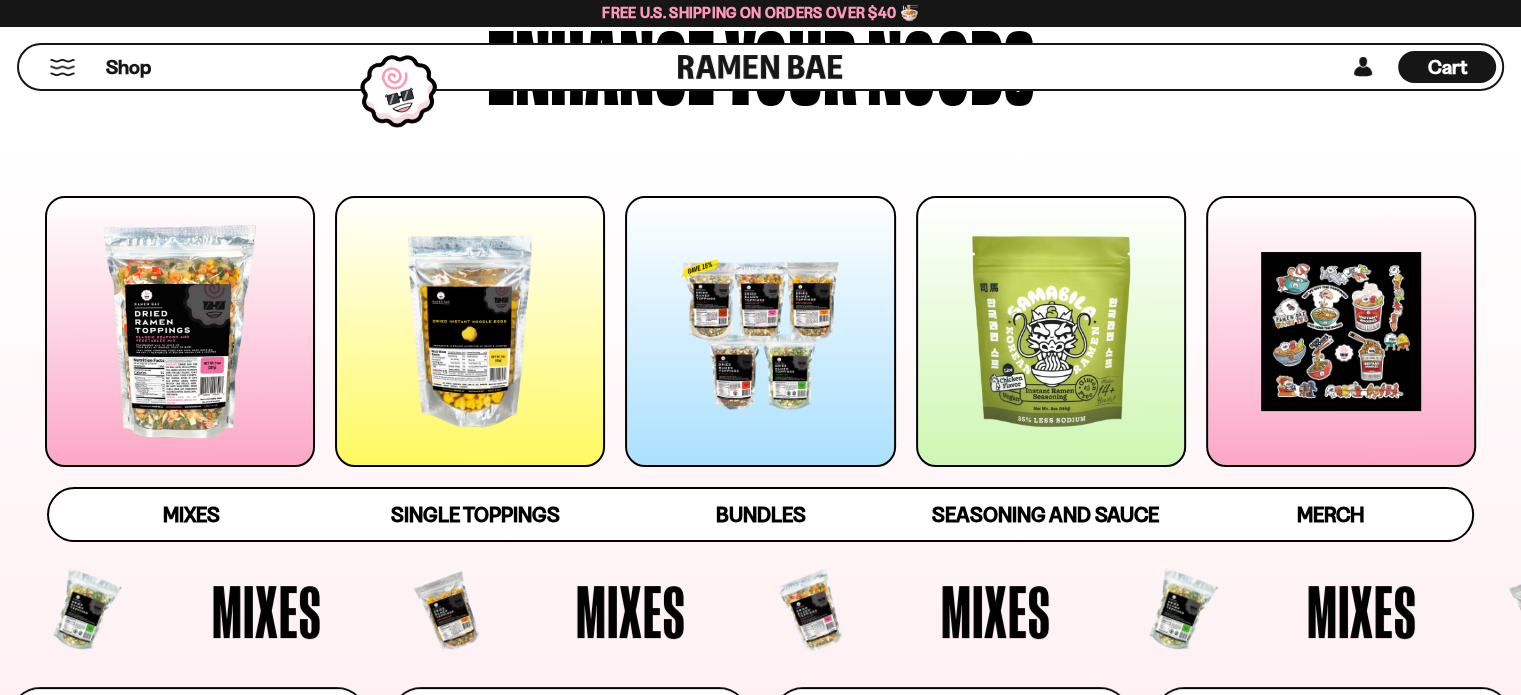 click at bounding box center [470, 331] 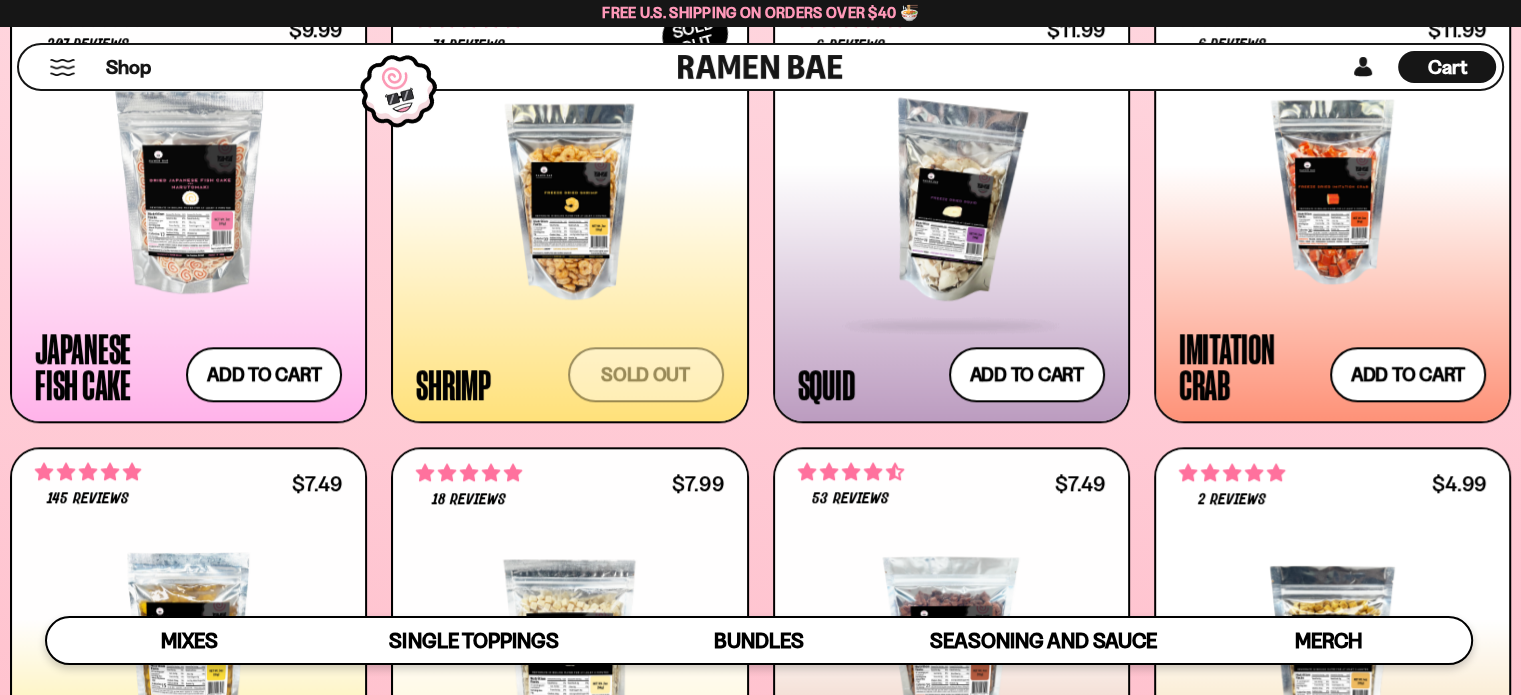 scroll, scrollTop: 1904, scrollLeft: 0, axis: vertical 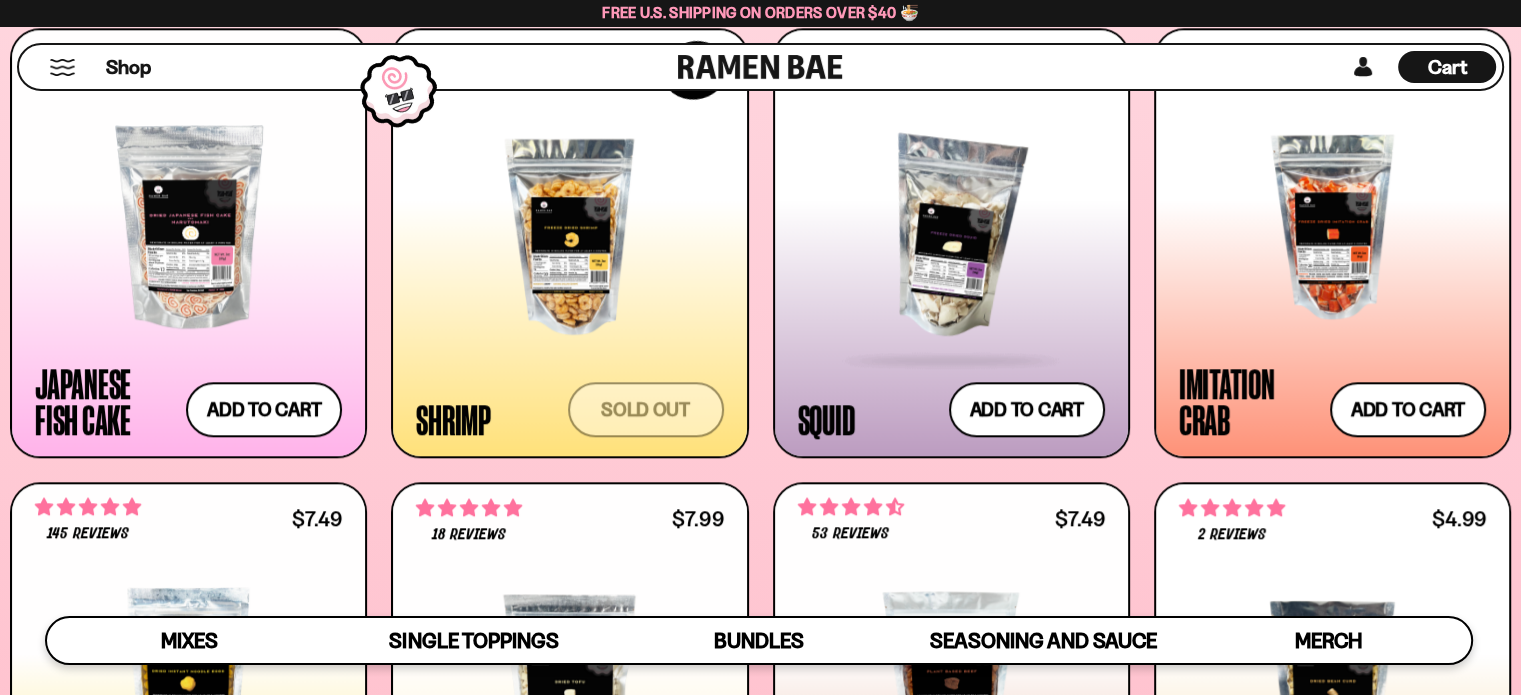 click at bounding box center (951, 237) 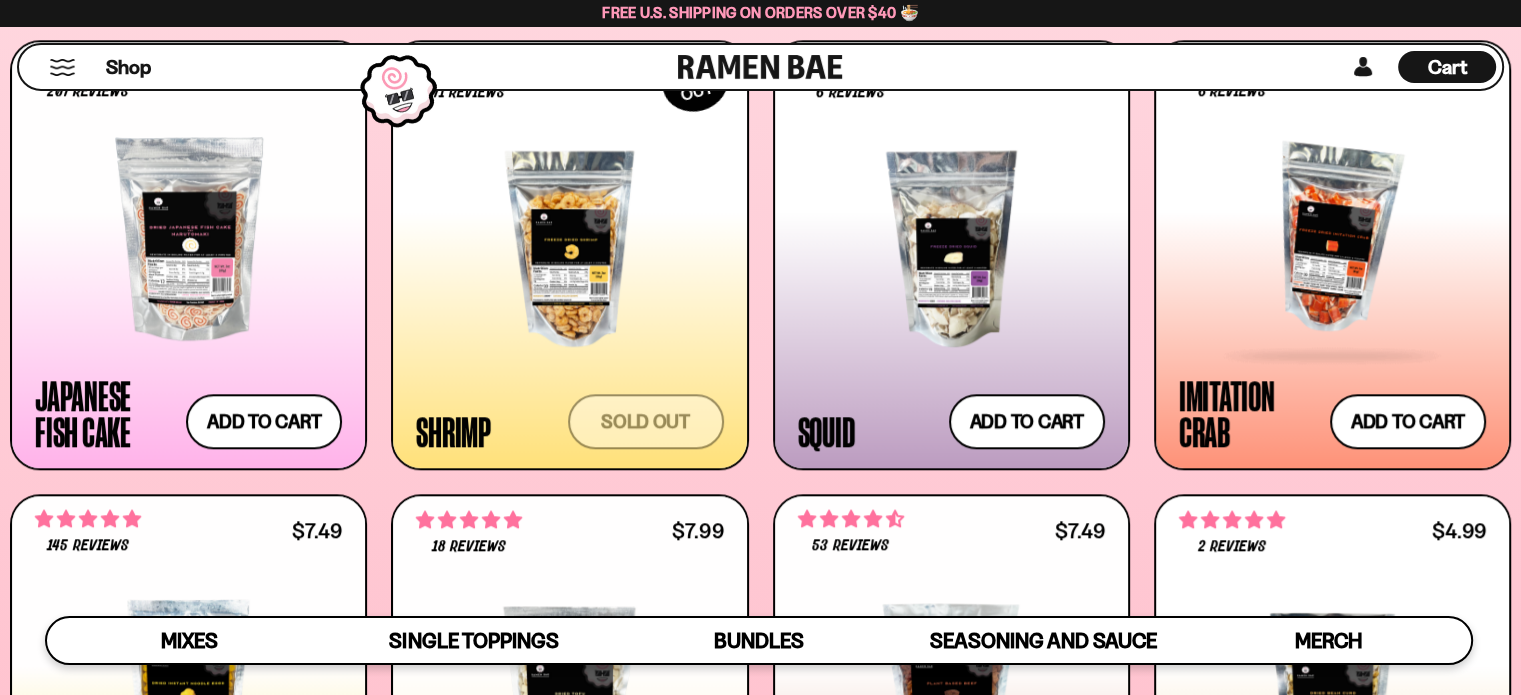 click at bounding box center (1332, 239) 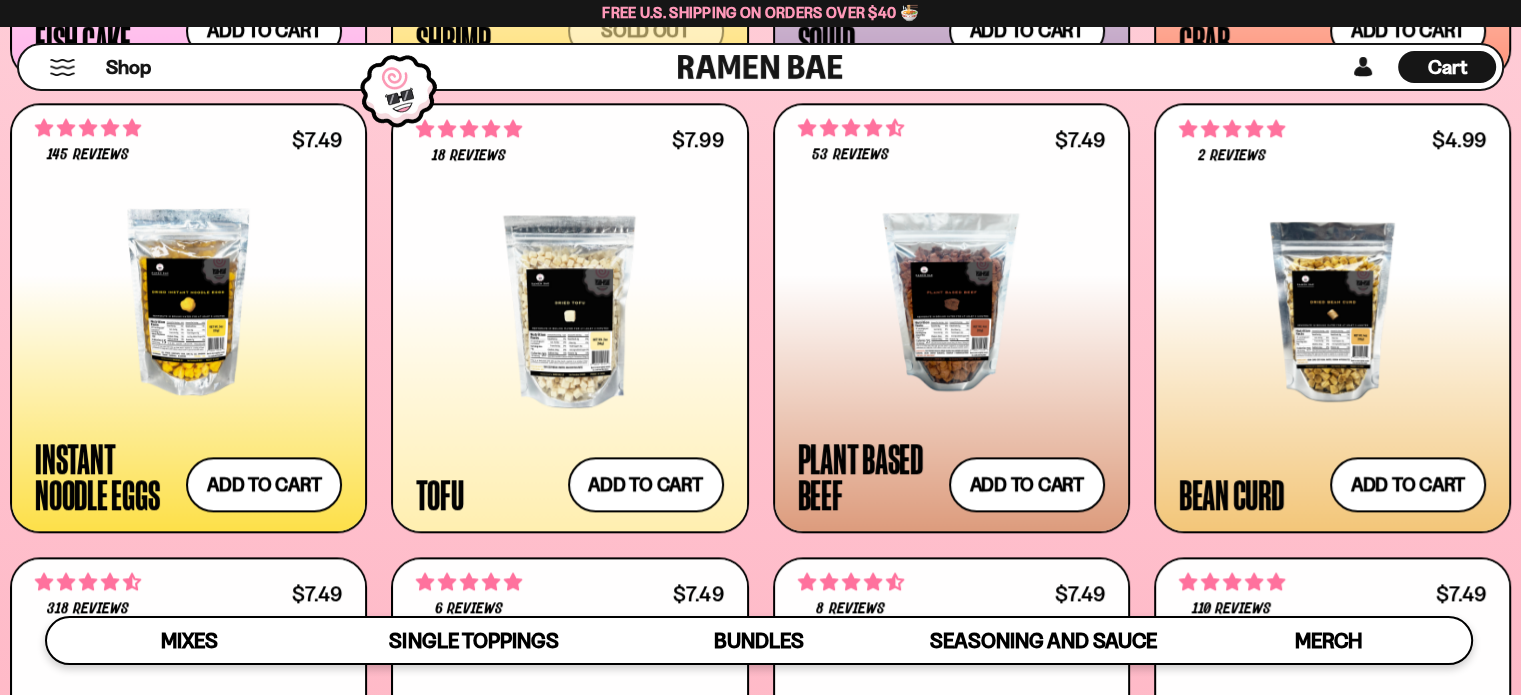 scroll, scrollTop: 2284, scrollLeft: 0, axis: vertical 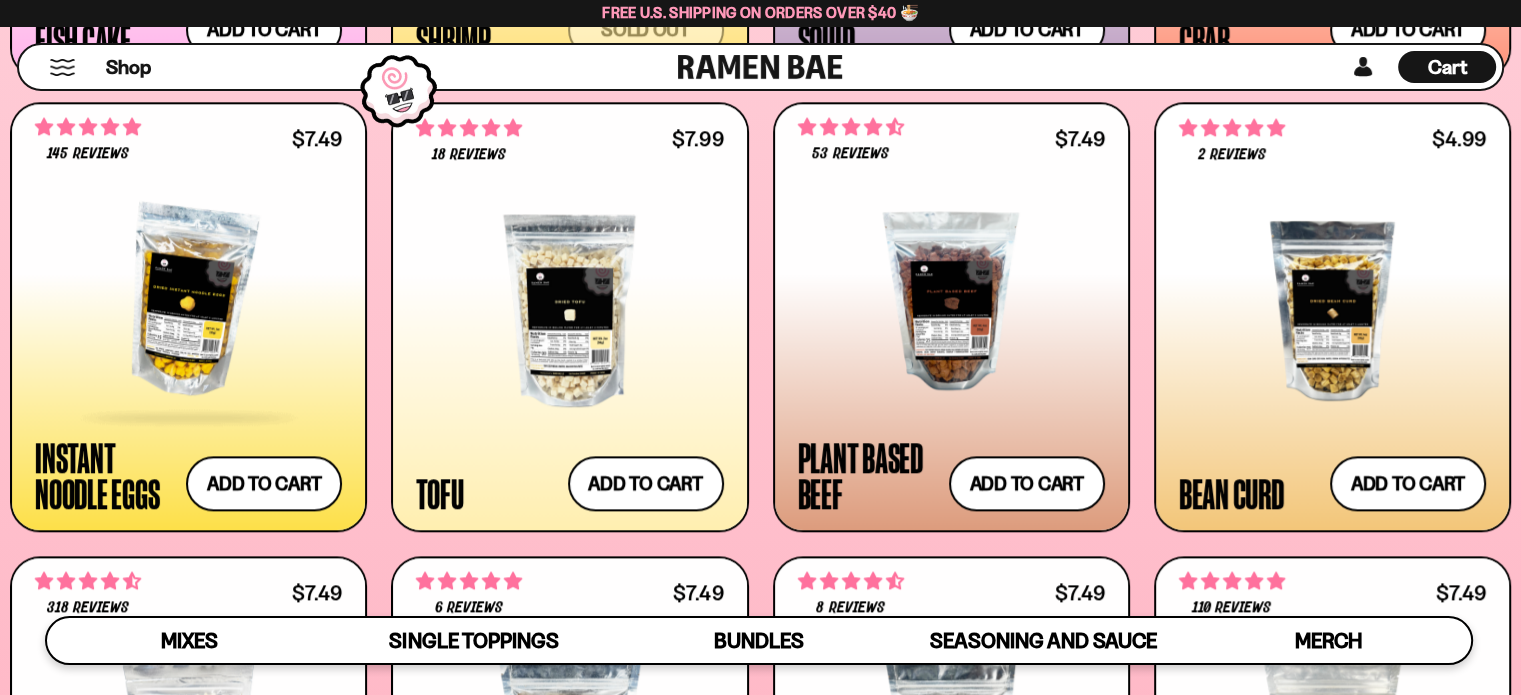 click at bounding box center (188, 301) 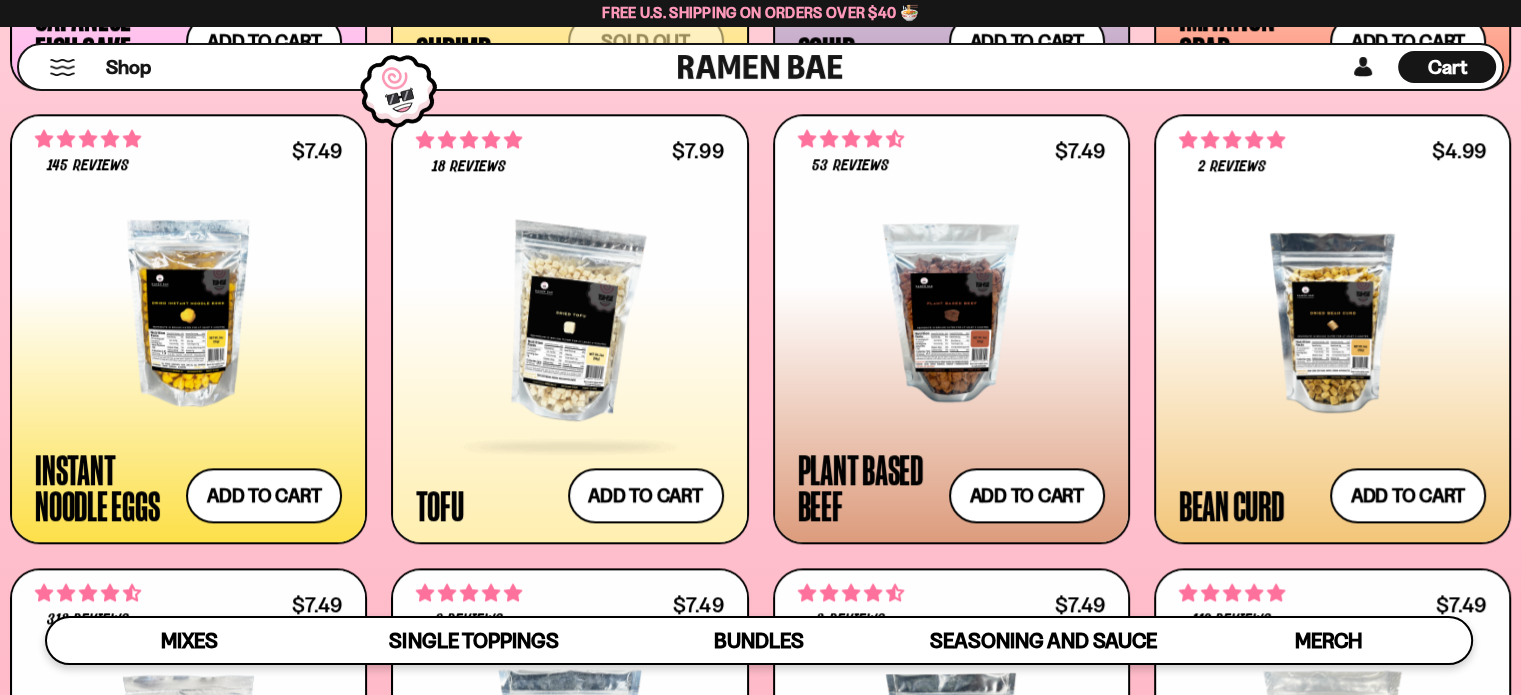 click at bounding box center (569, 323) 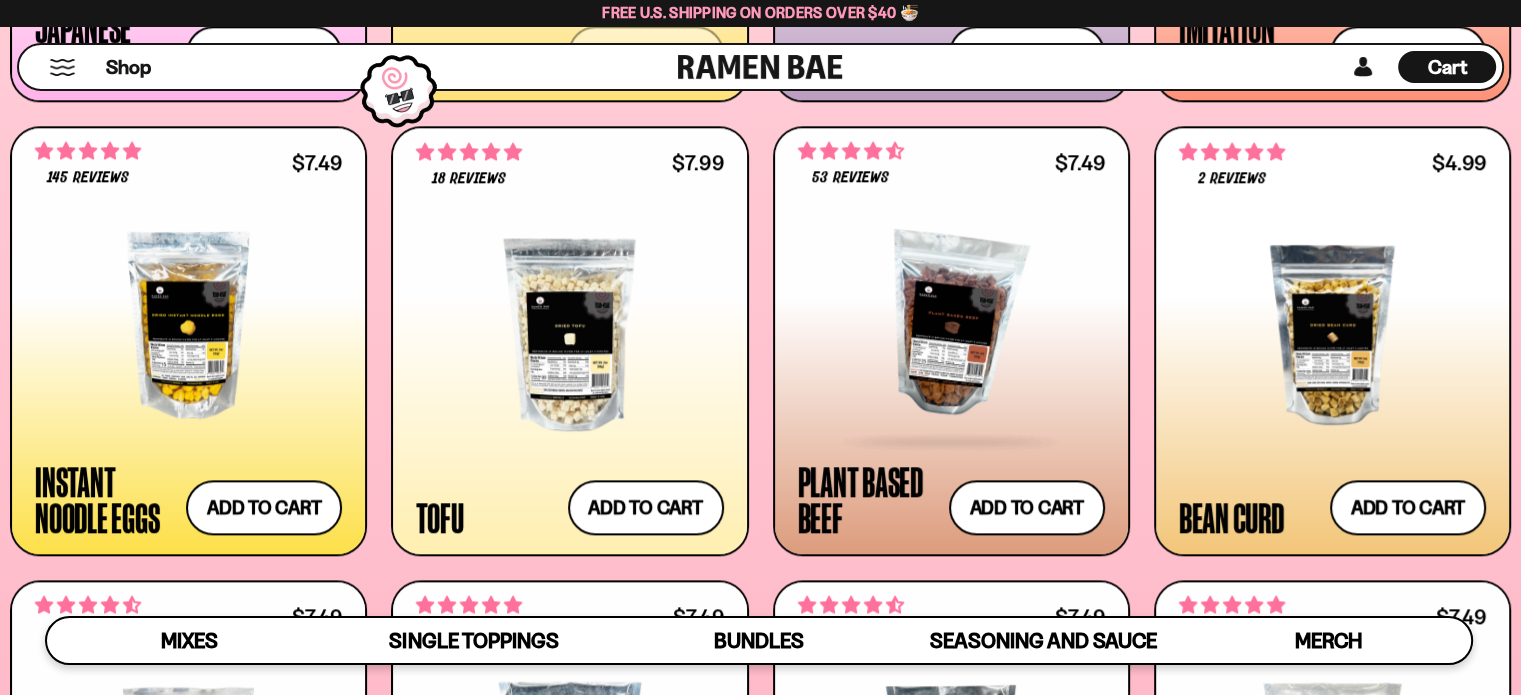 click at bounding box center [951, 325] 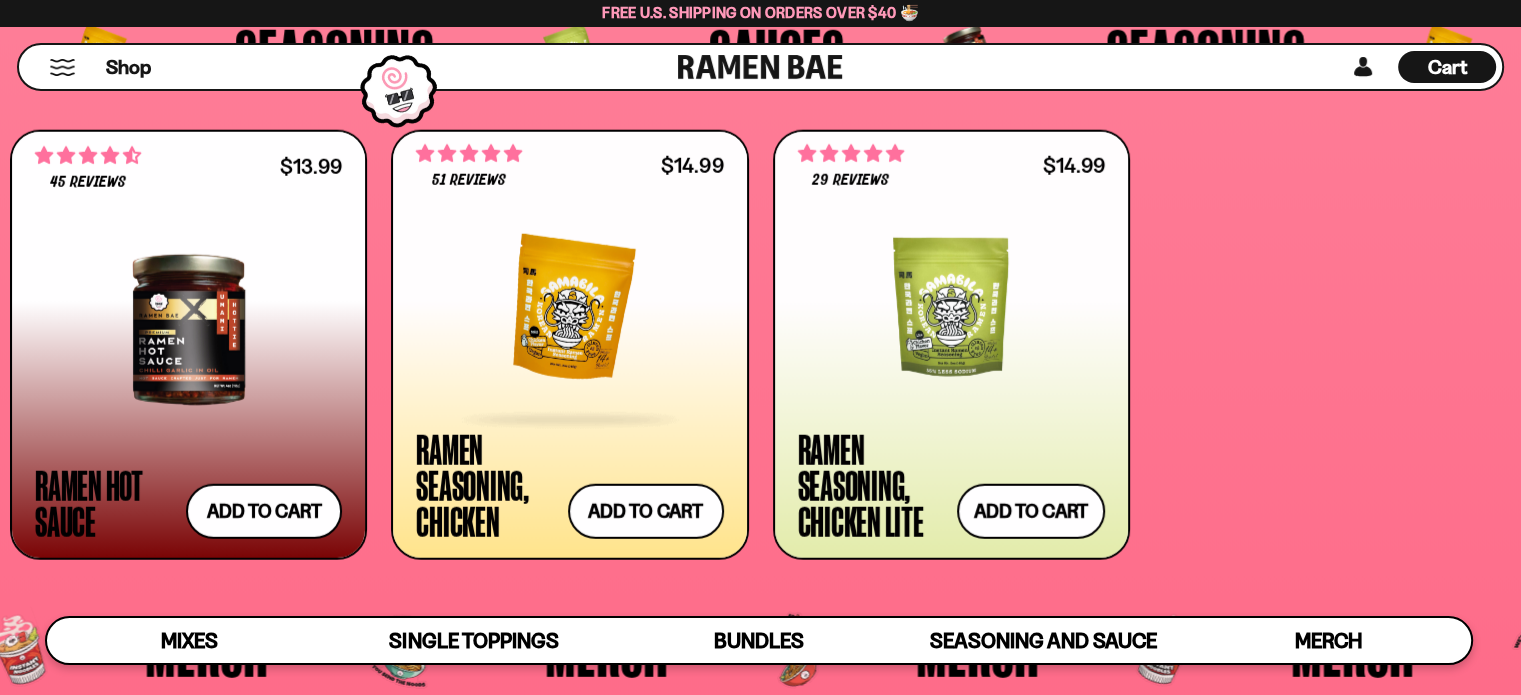 scroll, scrollTop: 5260, scrollLeft: 0, axis: vertical 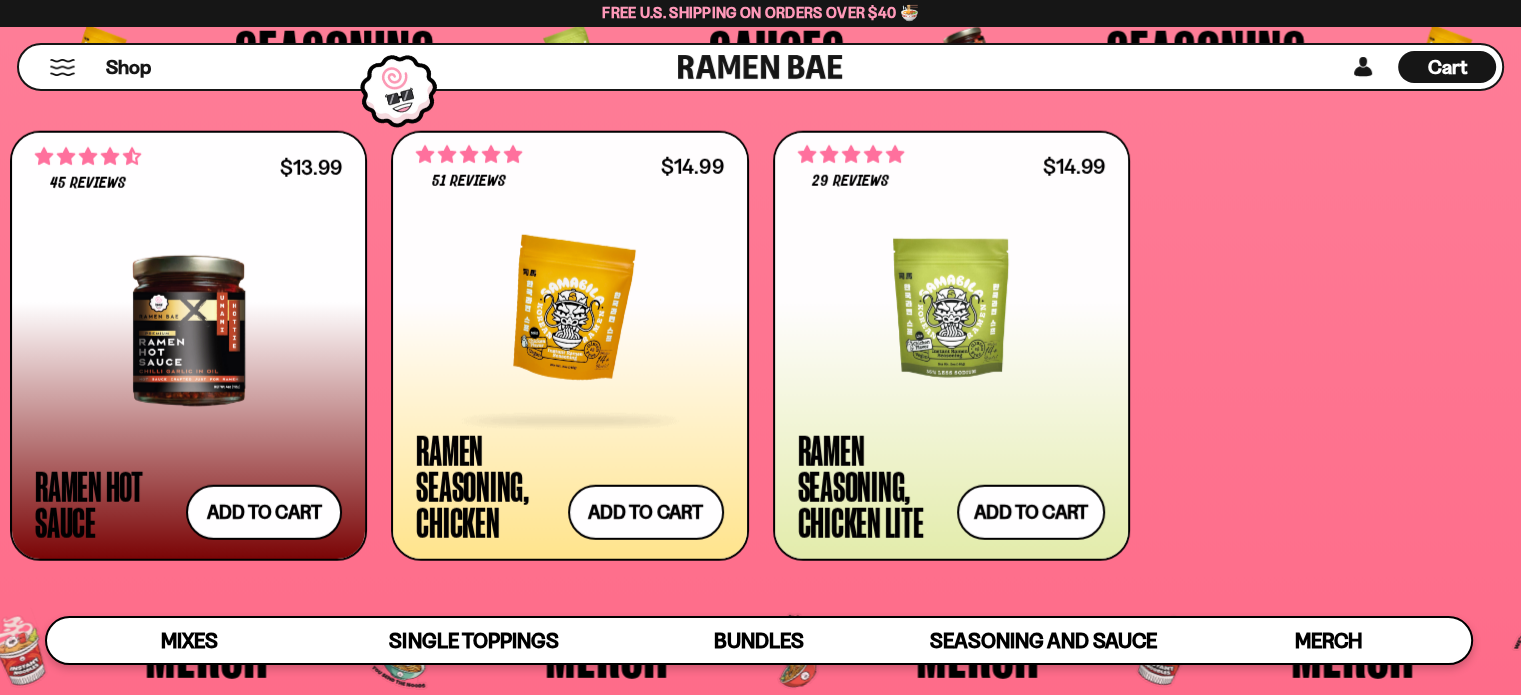 click at bounding box center (569, 310) 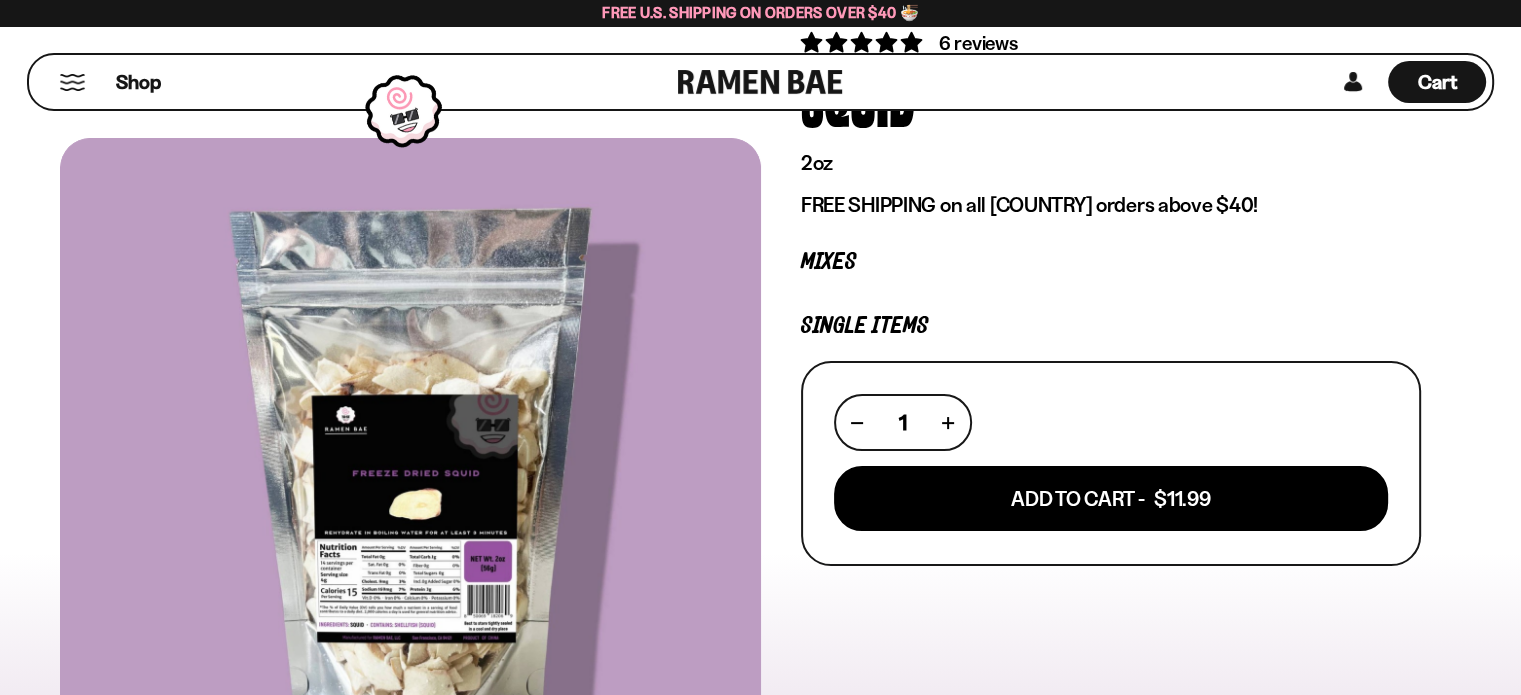 scroll, scrollTop: 235, scrollLeft: 0, axis: vertical 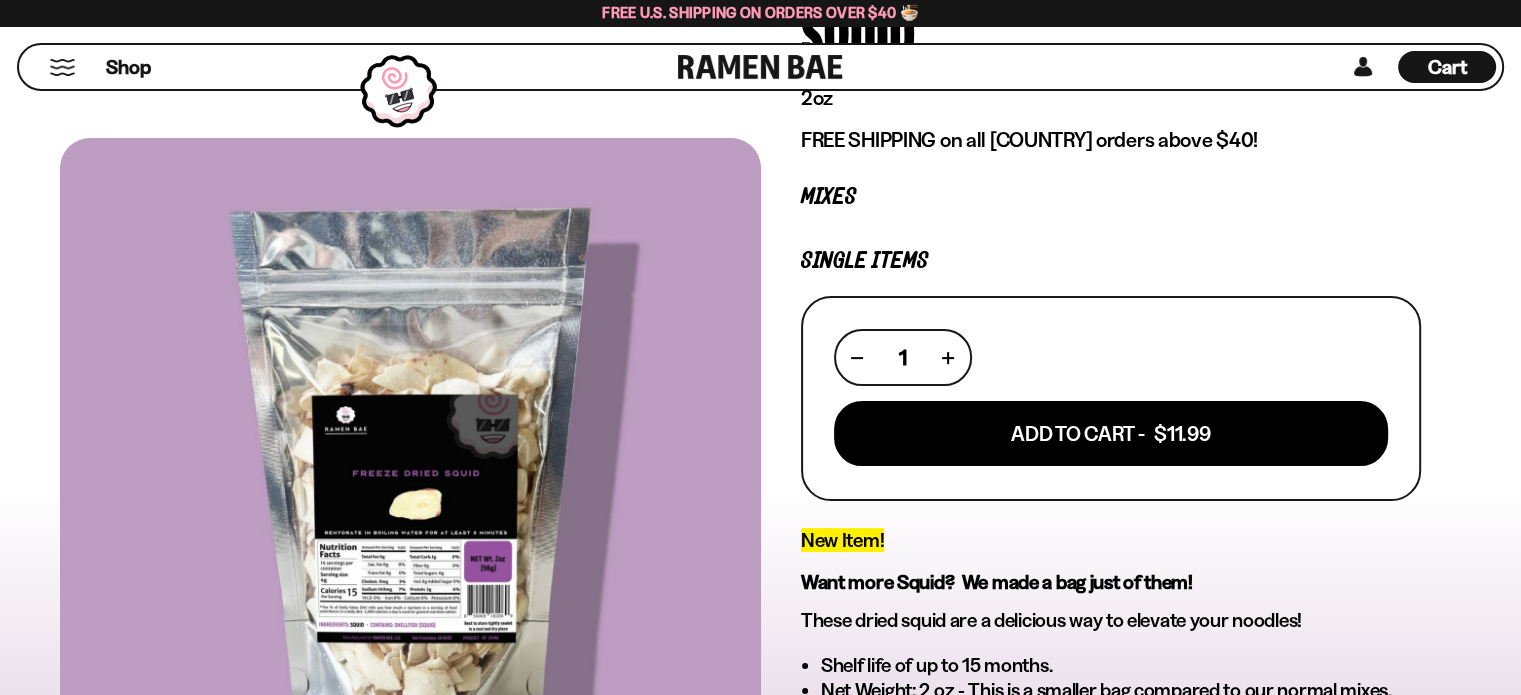click at bounding box center (410, 479) 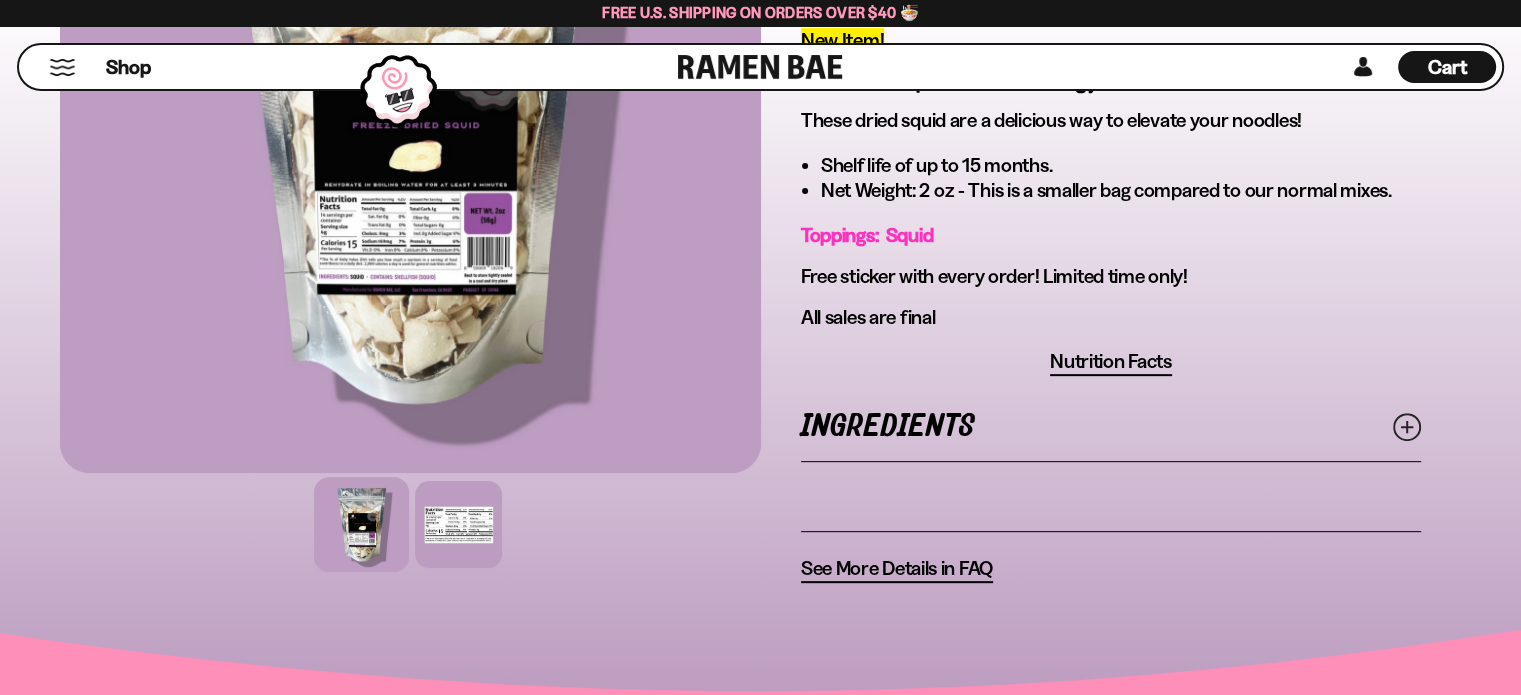 scroll, scrollTop: 762, scrollLeft: 0, axis: vertical 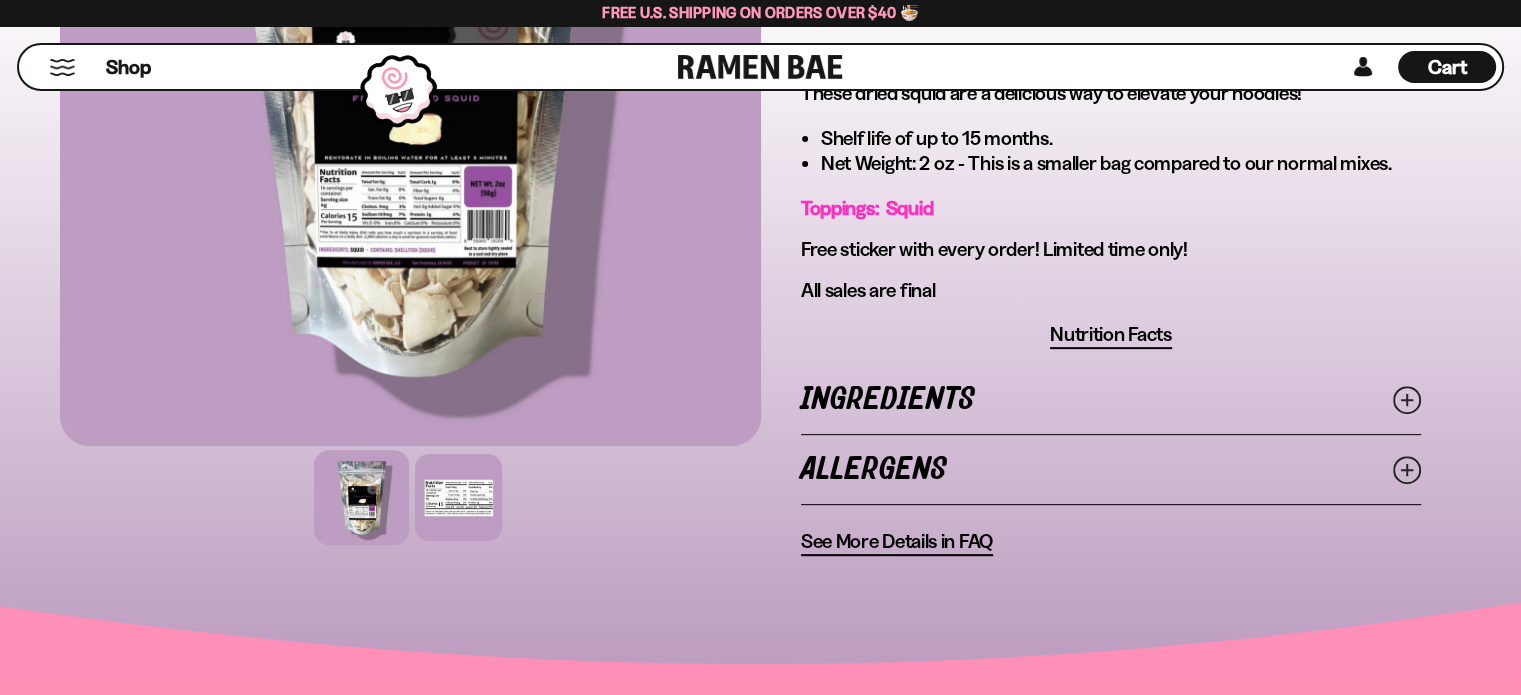 click 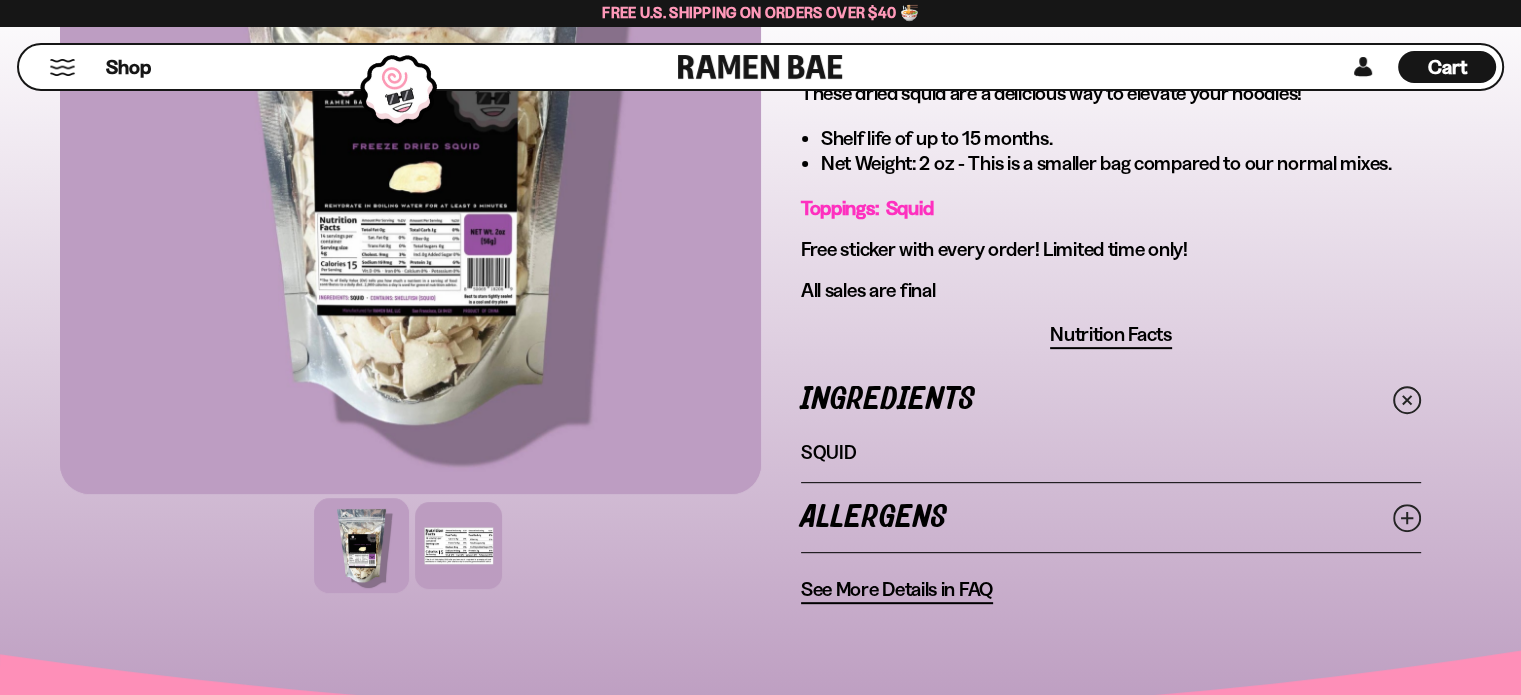 click 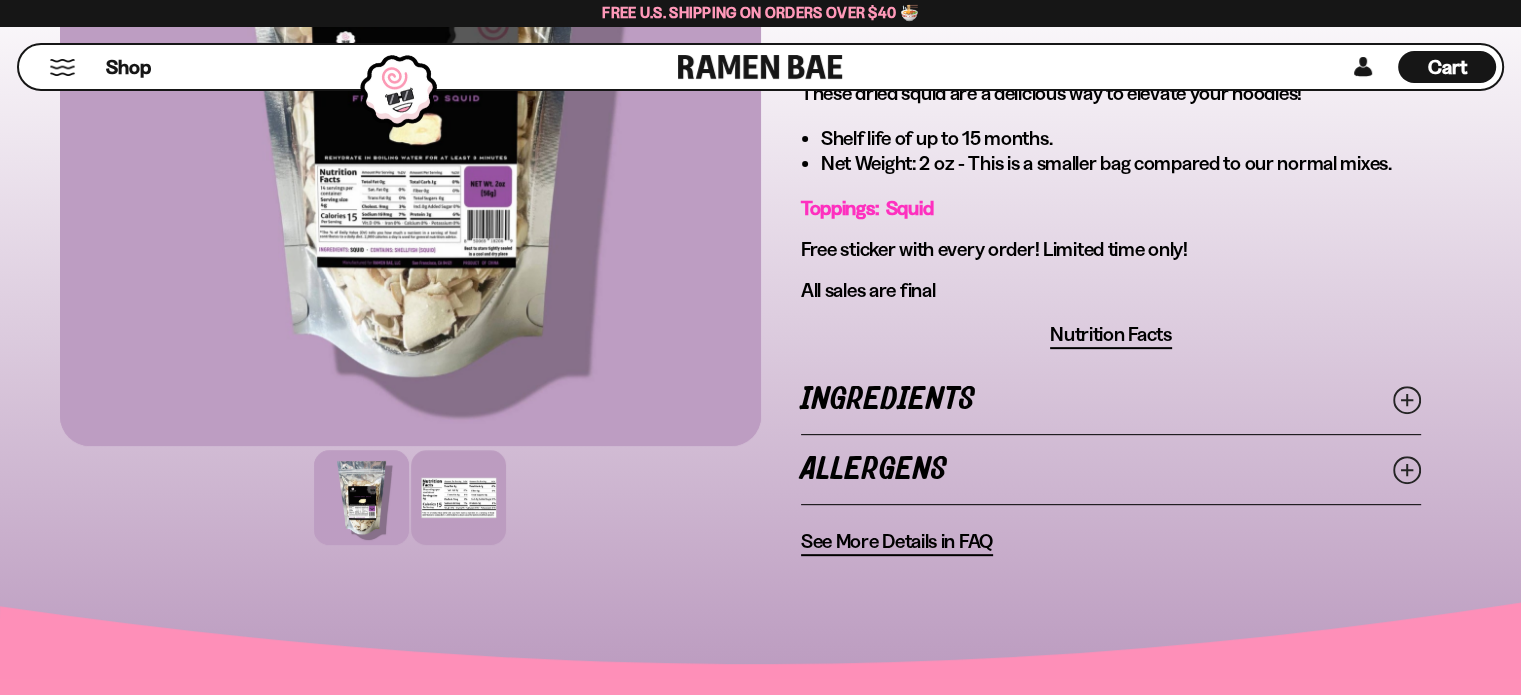click at bounding box center [458, 497] 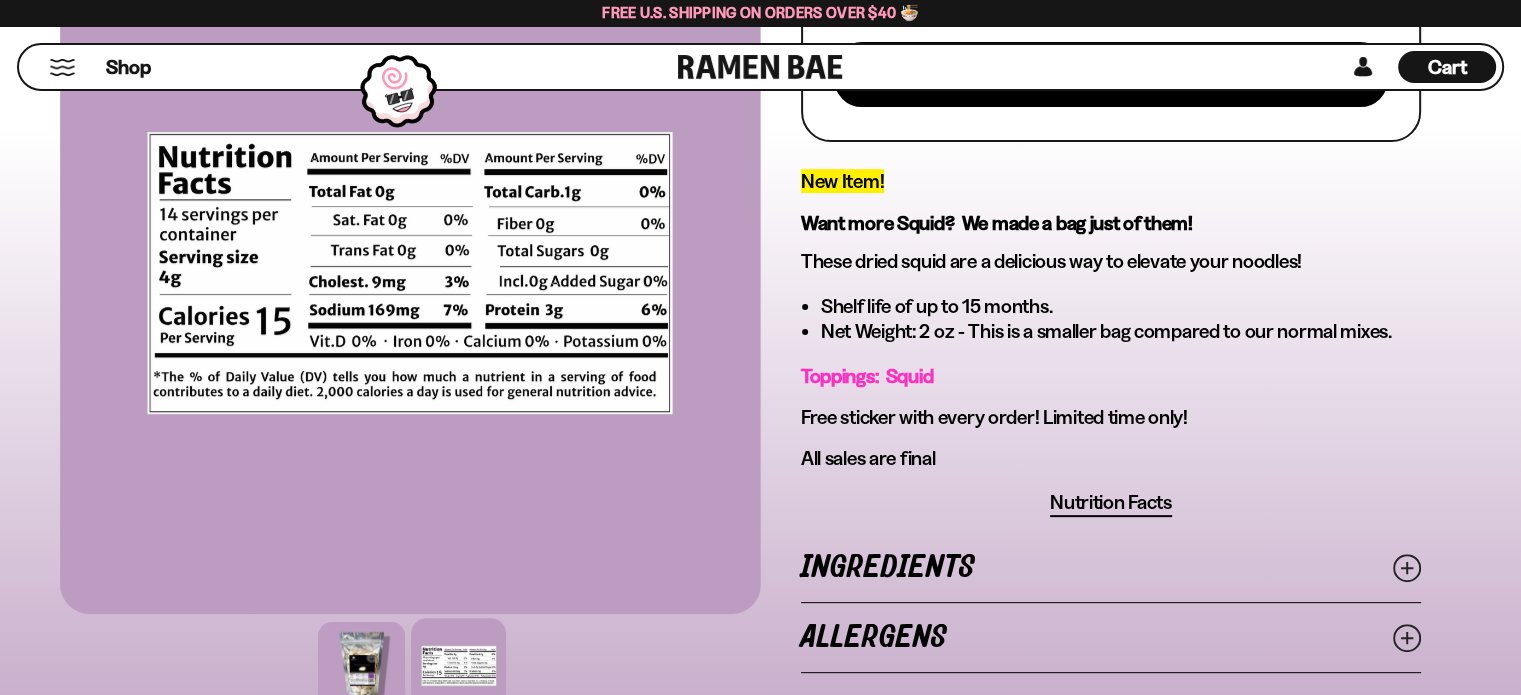 scroll, scrollTop: 592, scrollLeft: 0, axis: vertical 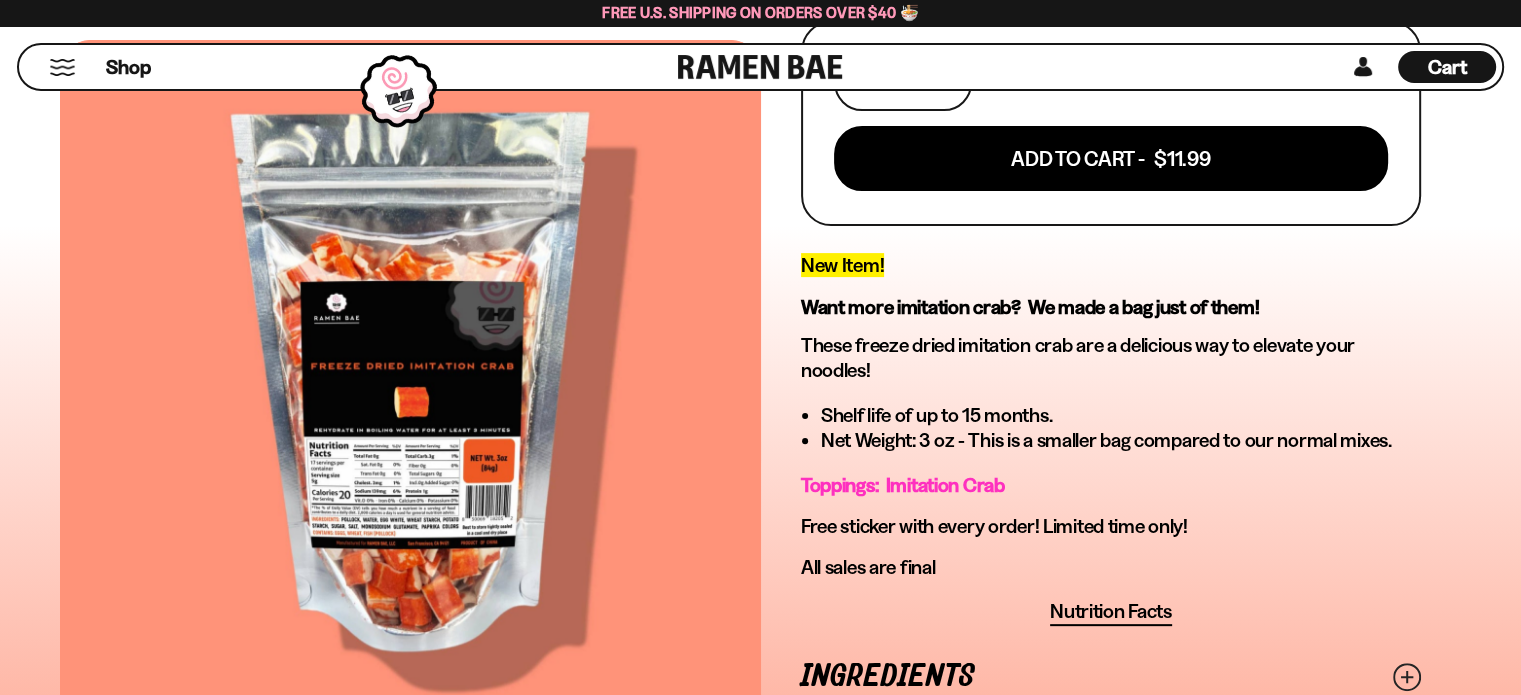 click at bounding box center [410, 381] 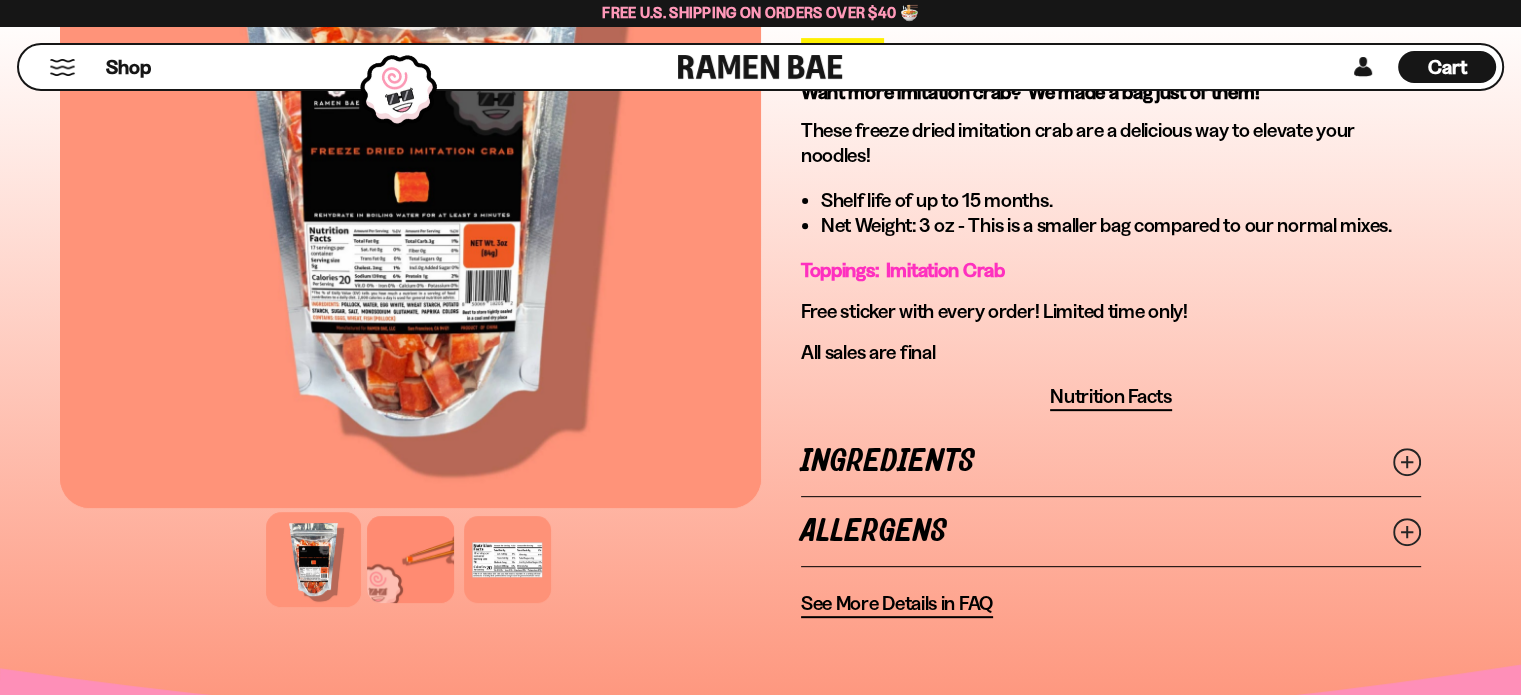 scroll, scrollTop: 730, scrollLeft: 0, axis: vertical 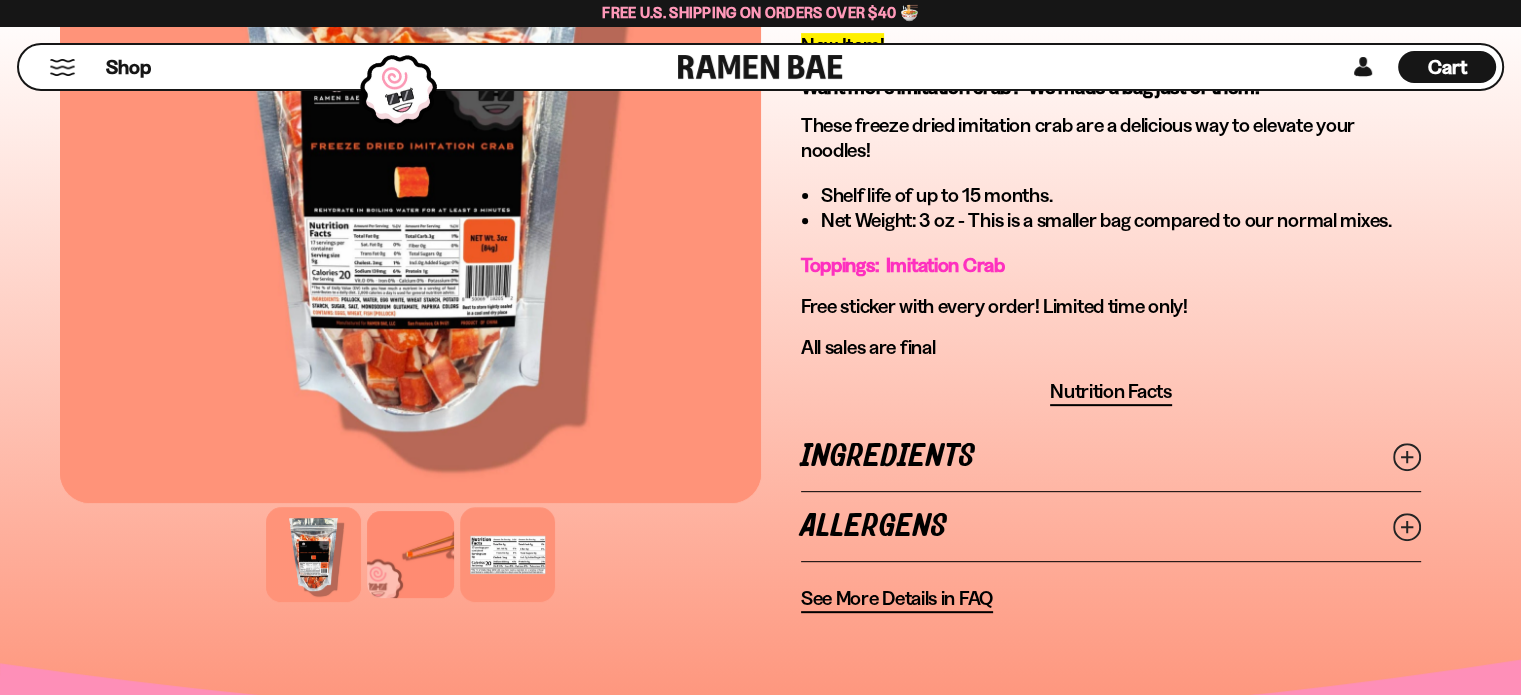 click at bounding box center [507, 554] 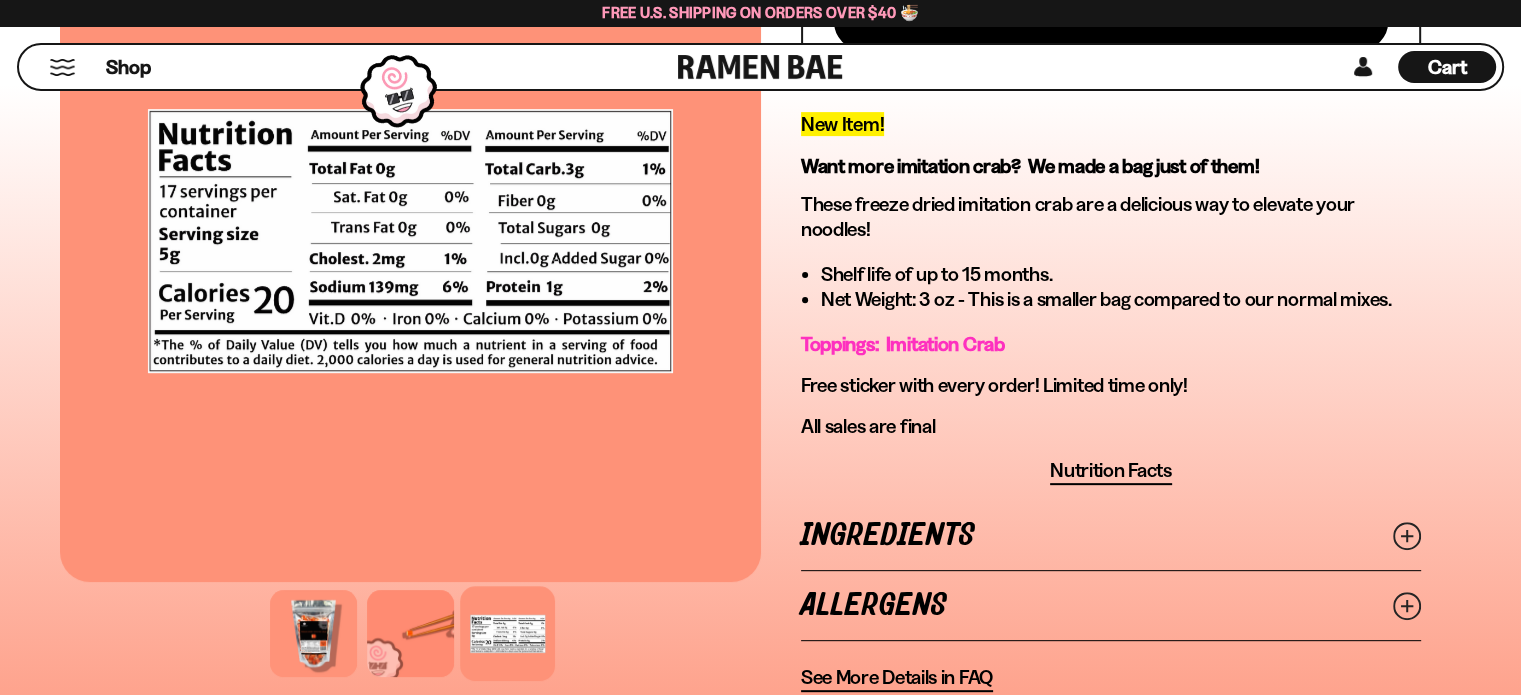 scroll, scrollTop: 639, scrollLeft: 0, axis: vertical 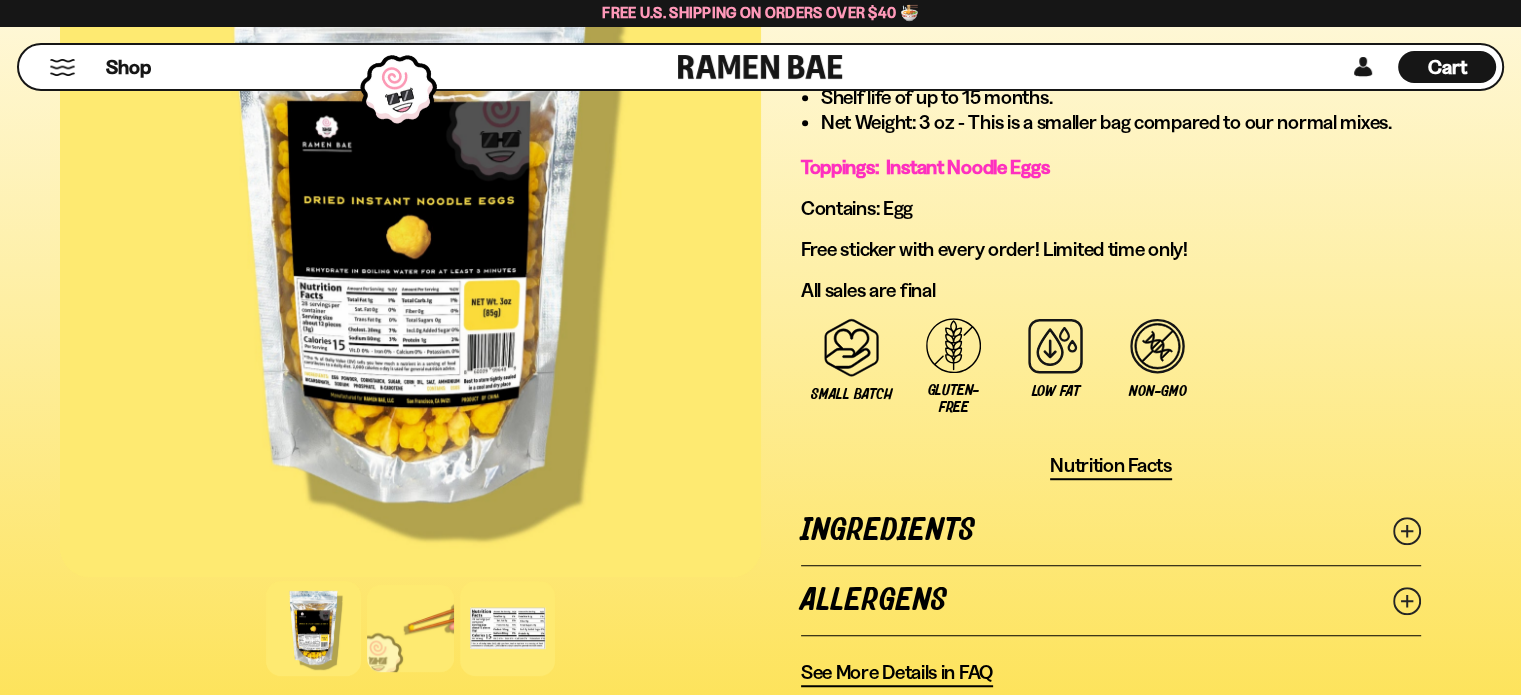 click at bounding box center [507, 628] 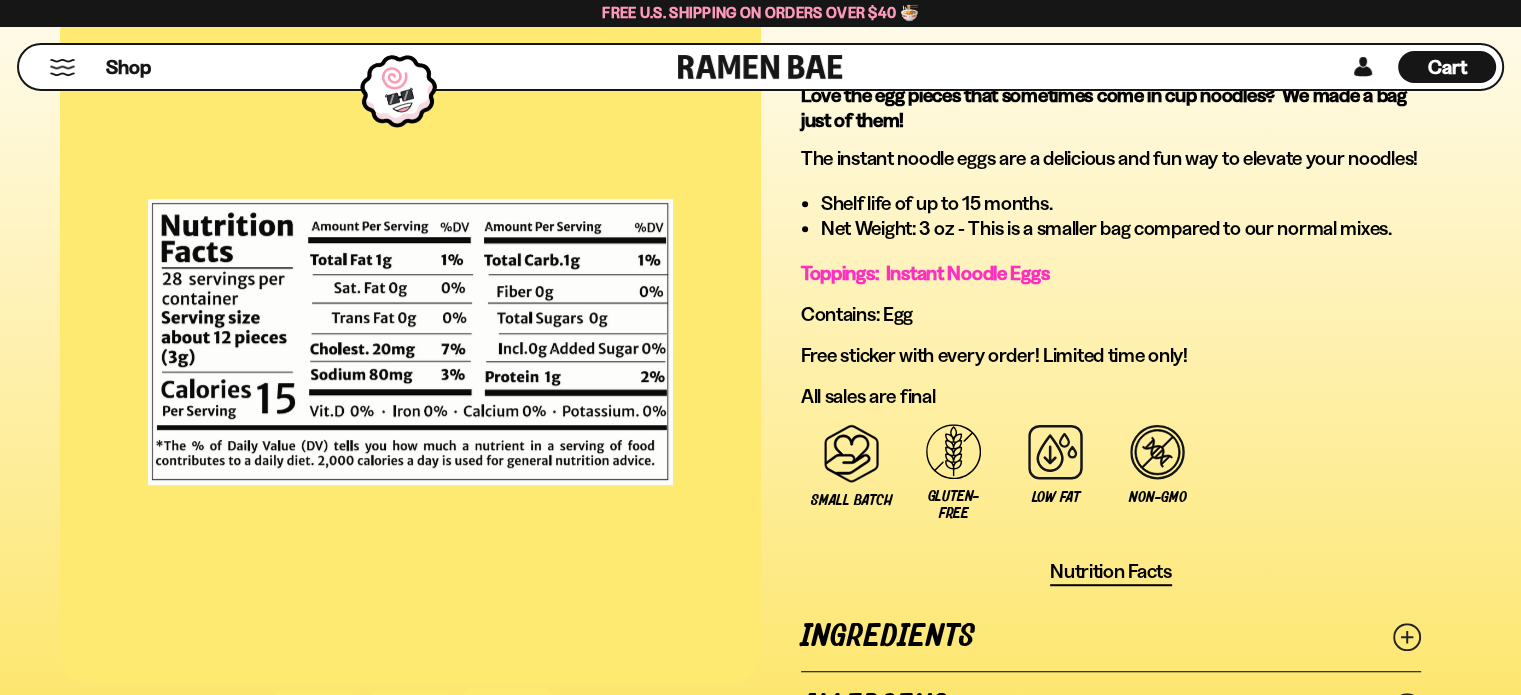 scroll, scrollTop: 1110, scrollLeft: 0, axis: vertical 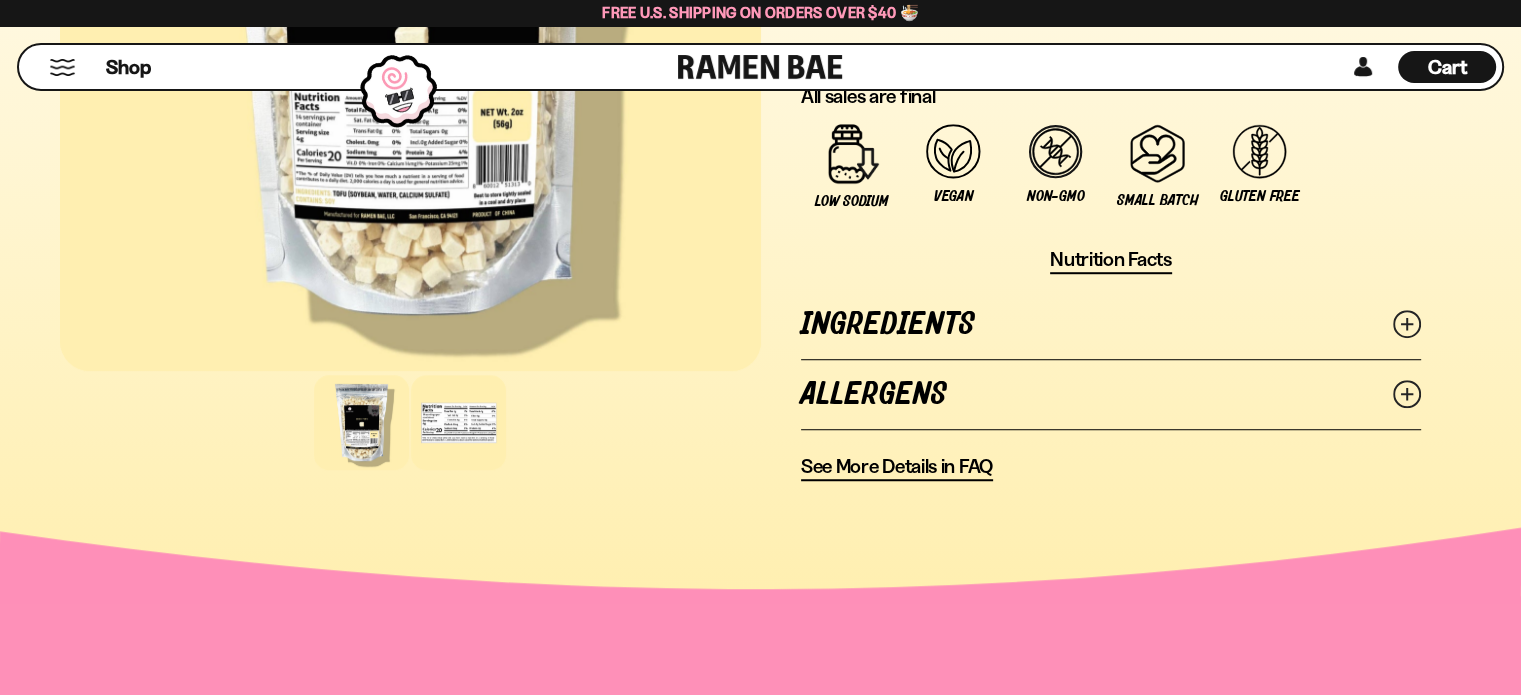 click at bounding box center (458, 422) 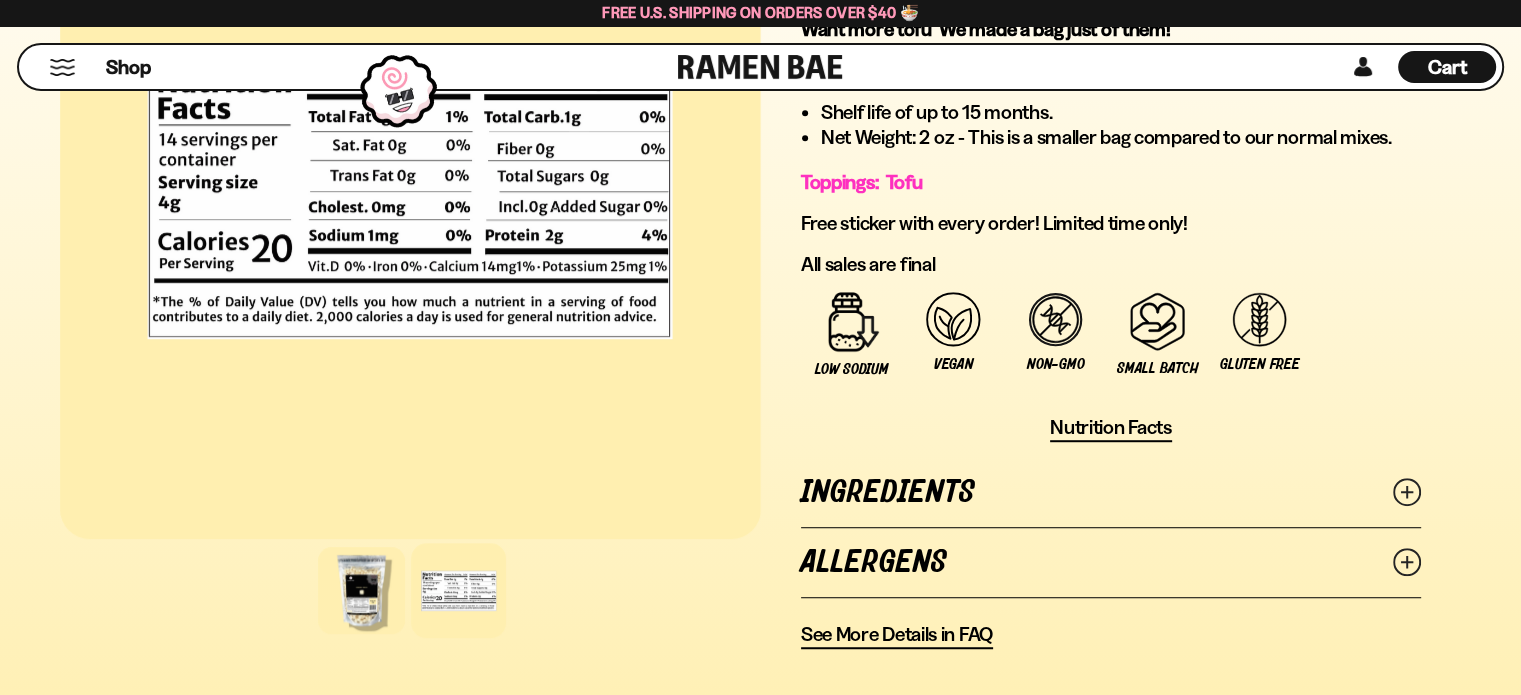 scroll, scrollTop: 1179, scrollLeft: 0, axis: vertical 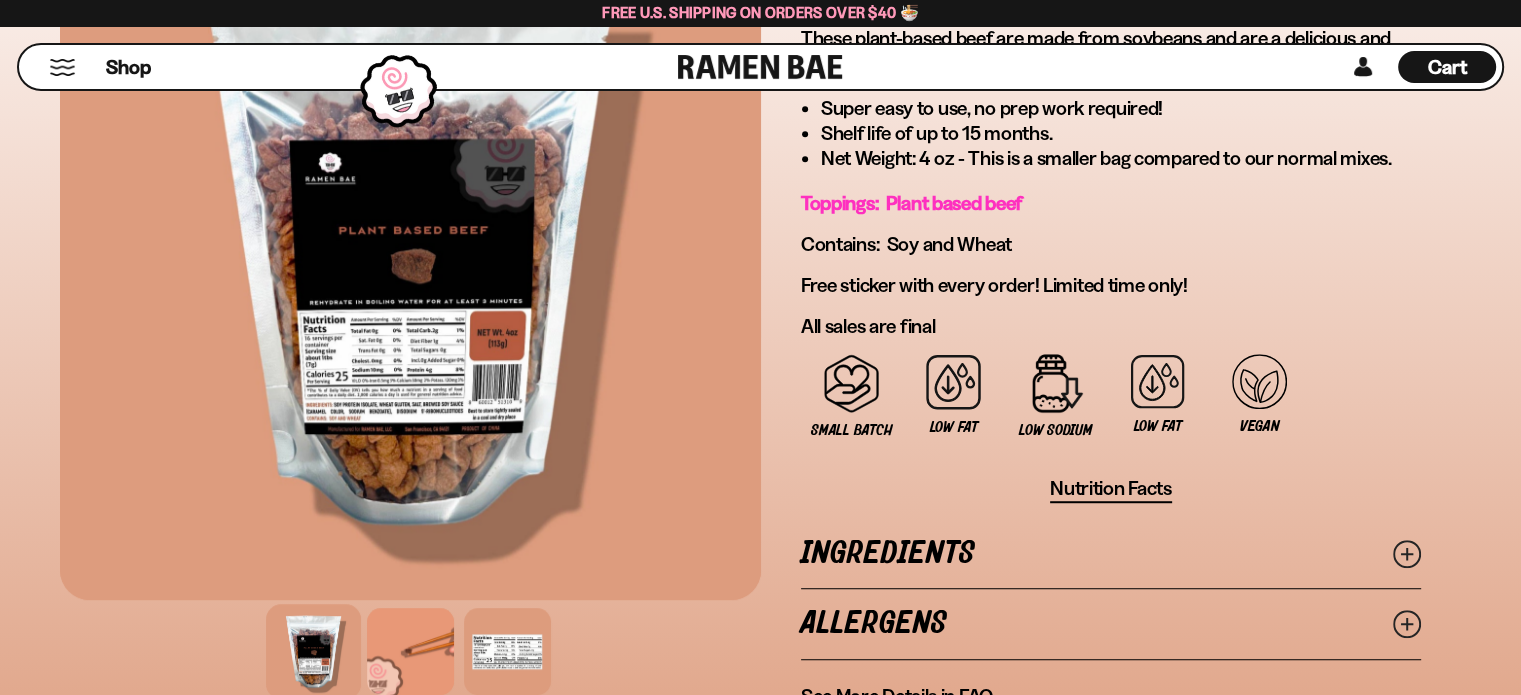 click on "Ingredients" at bounding box center (1111, 553) 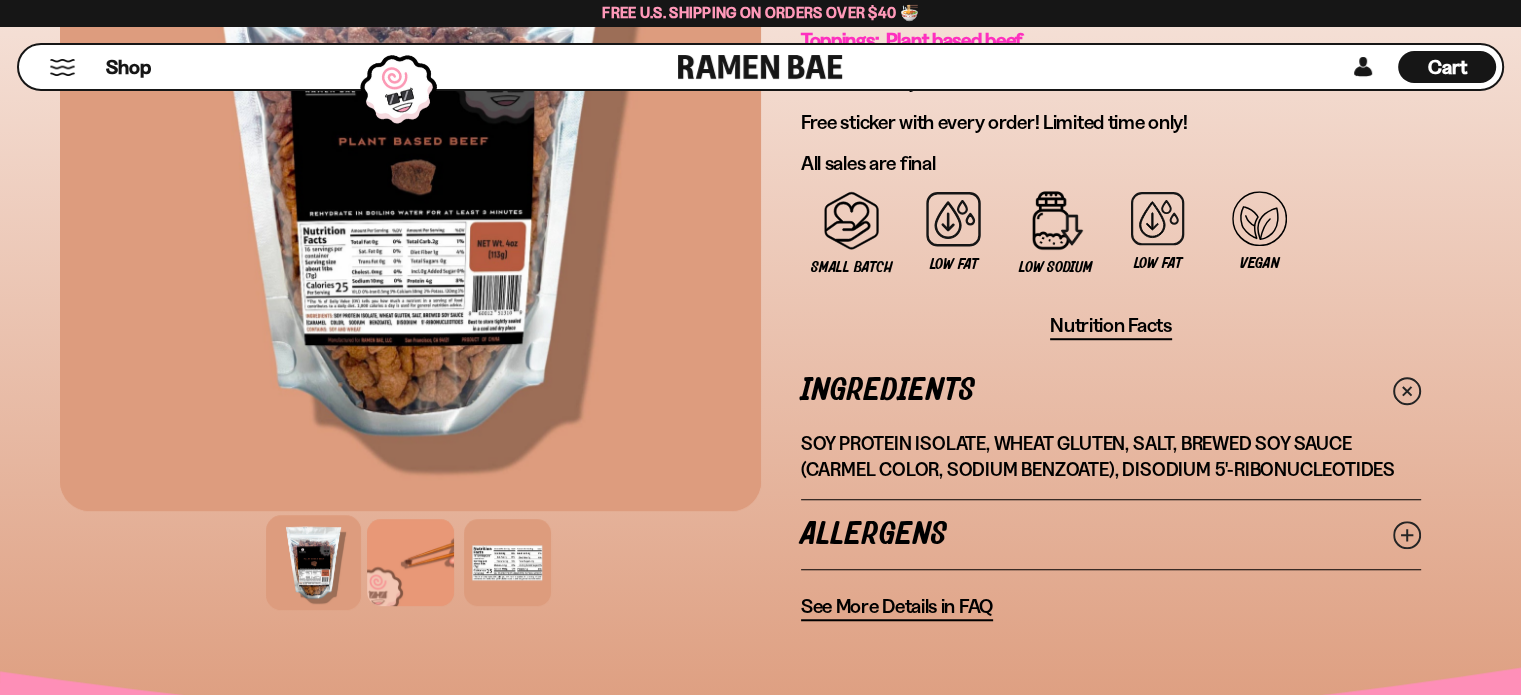 scroll, scrollTop: 1360, scrollLeft: 0, axis: vertical 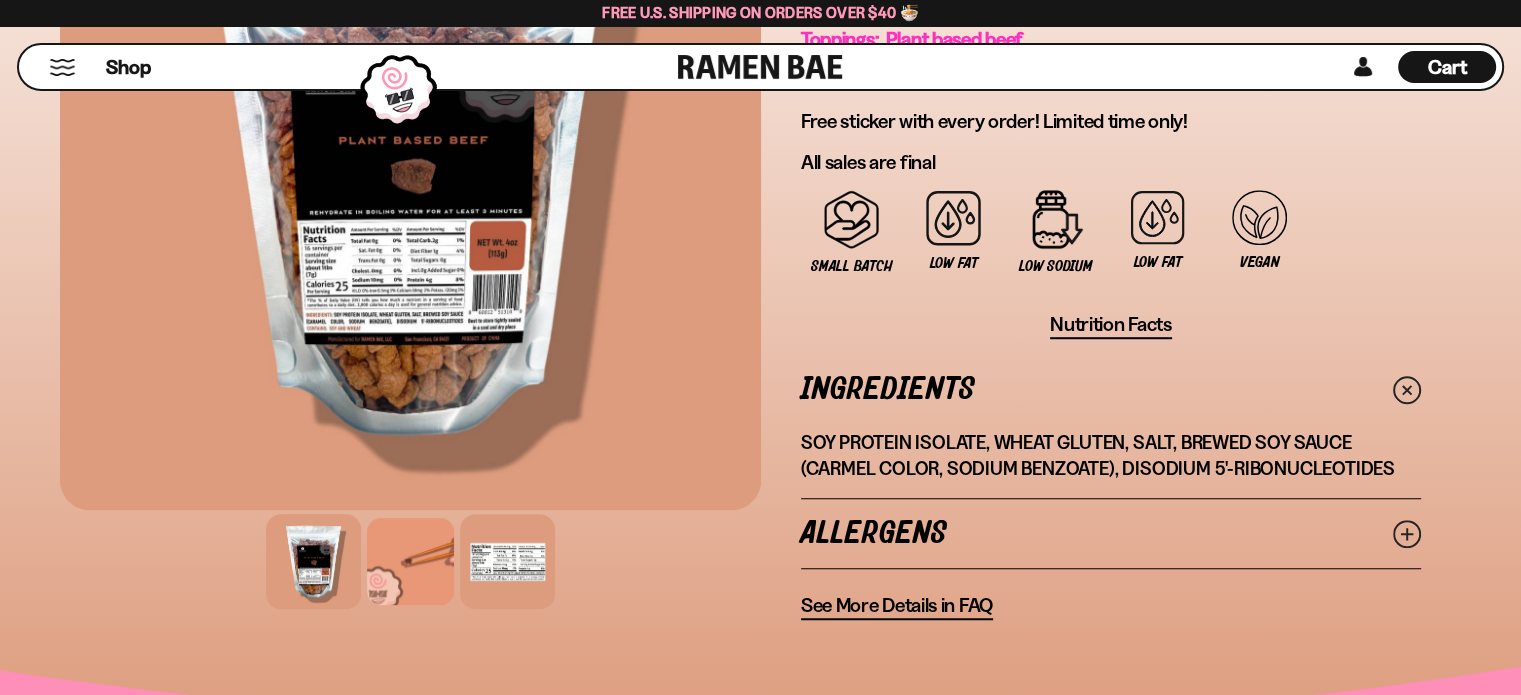 click at bounding box center [507, 561] 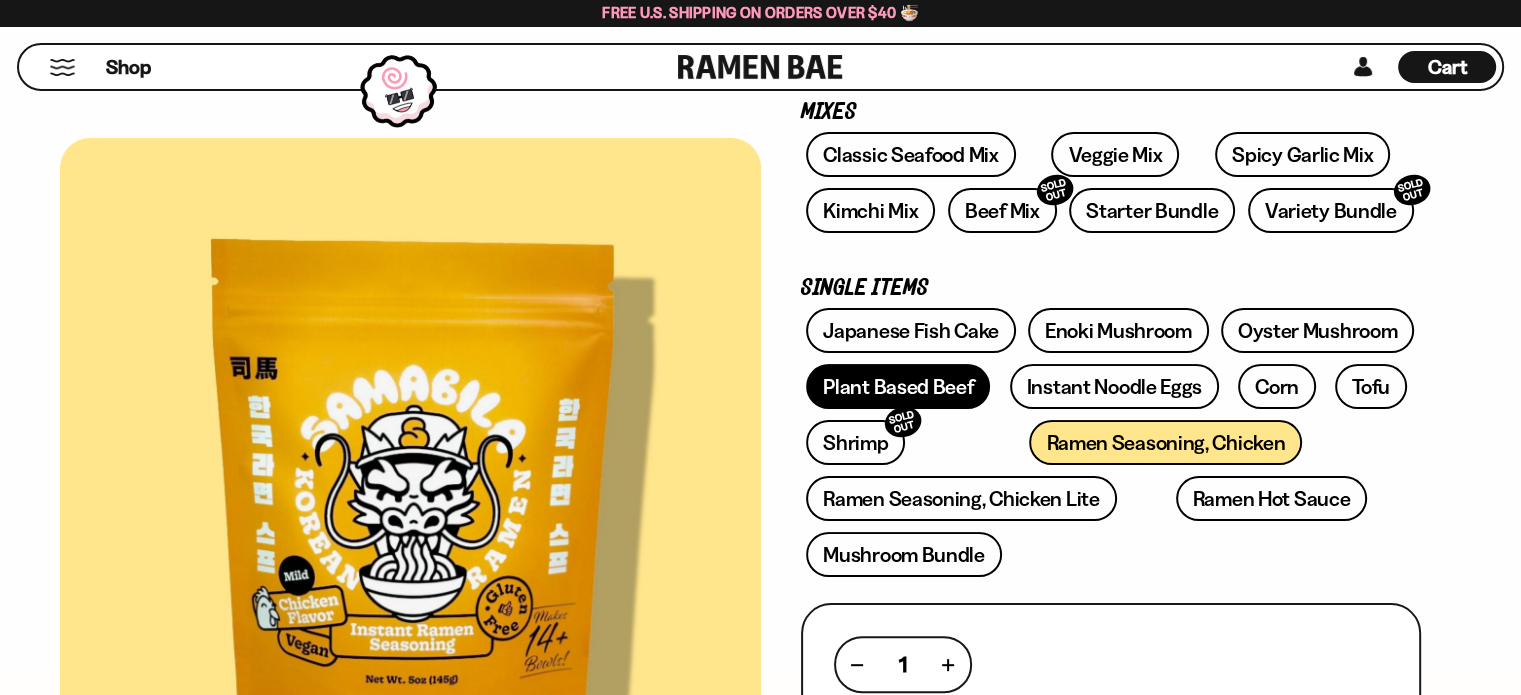 scroll, scrollTop: 326, scrollLeft: 0, axis: vertical 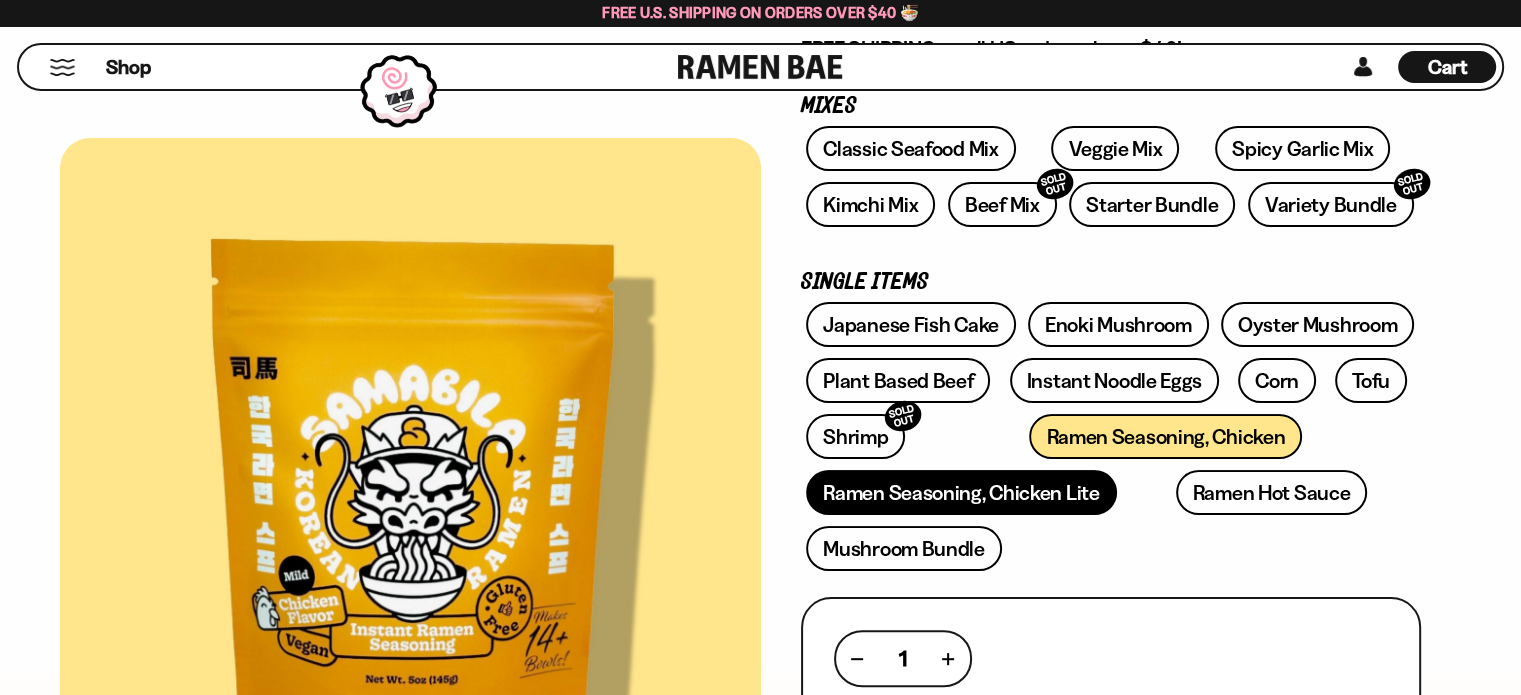 click on "Ramen Seasoning, Chicken Lite" at bounding box center (961, 492) 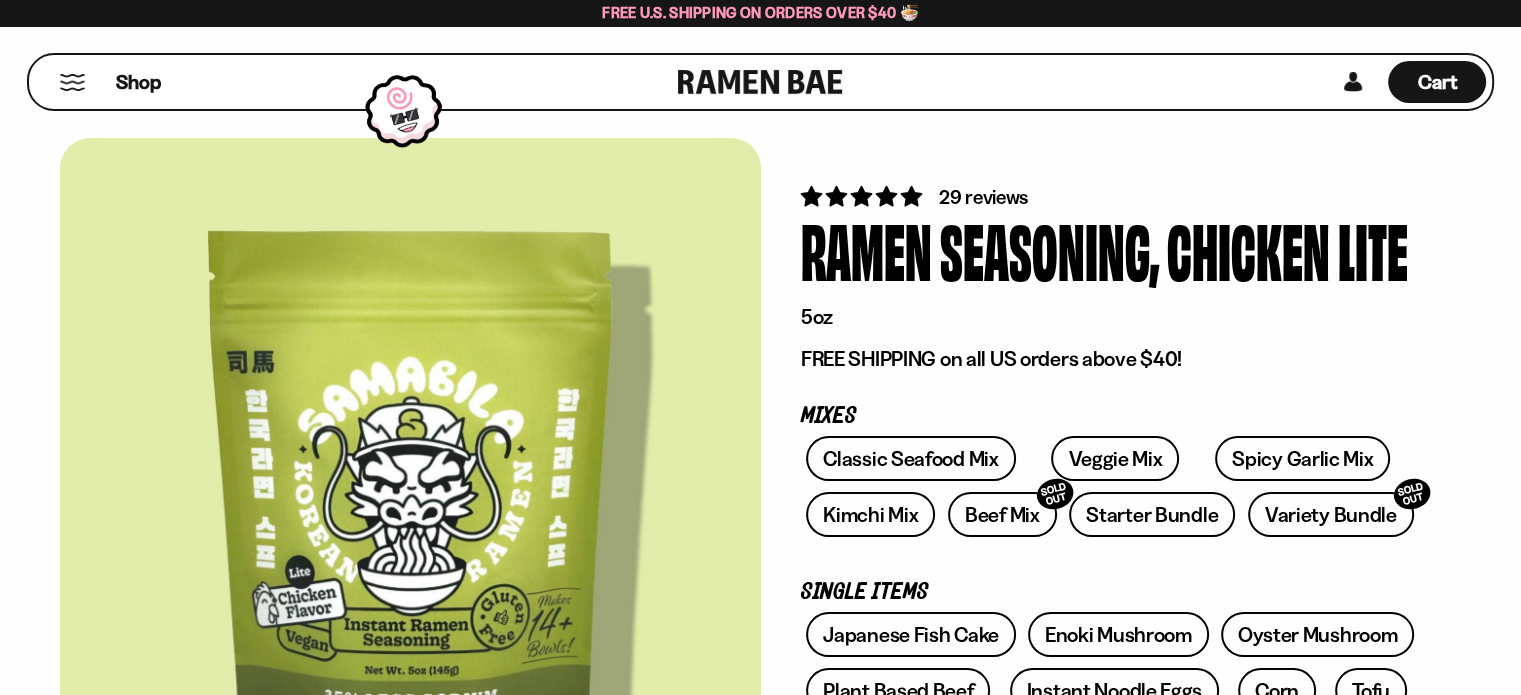 scroll, scrollTop: 0, scrollLeft: 0, axis: both 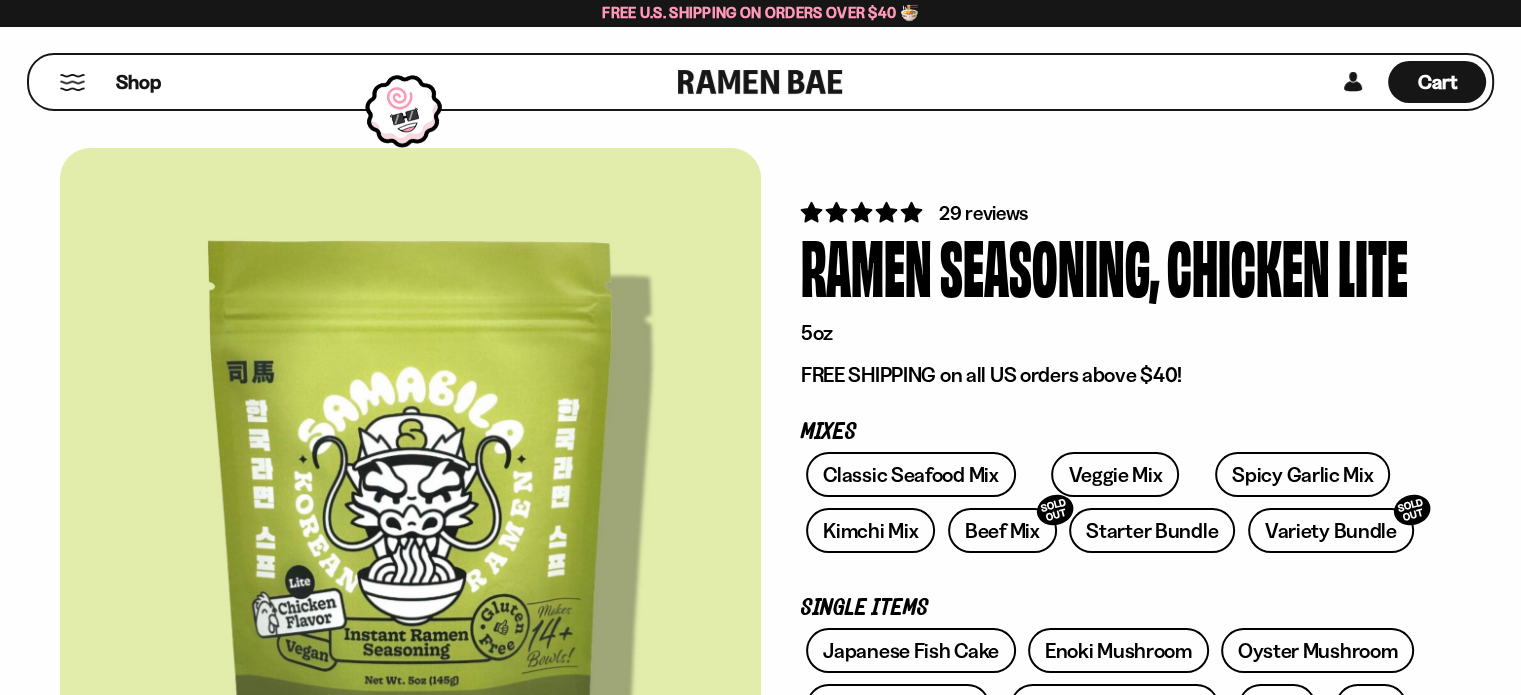 click on "Shop" at bounding box center (356, 82) 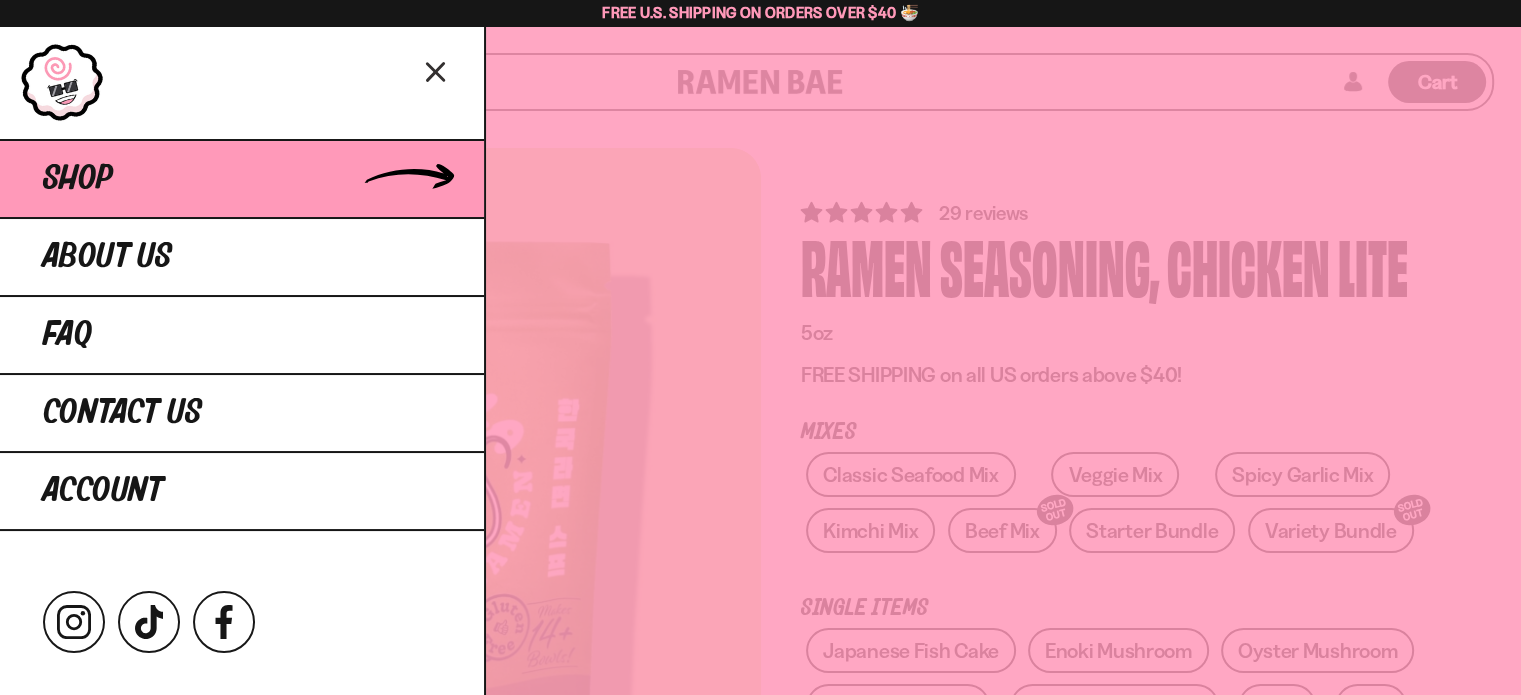 click on "Shop" at bounding box center (242, 178) 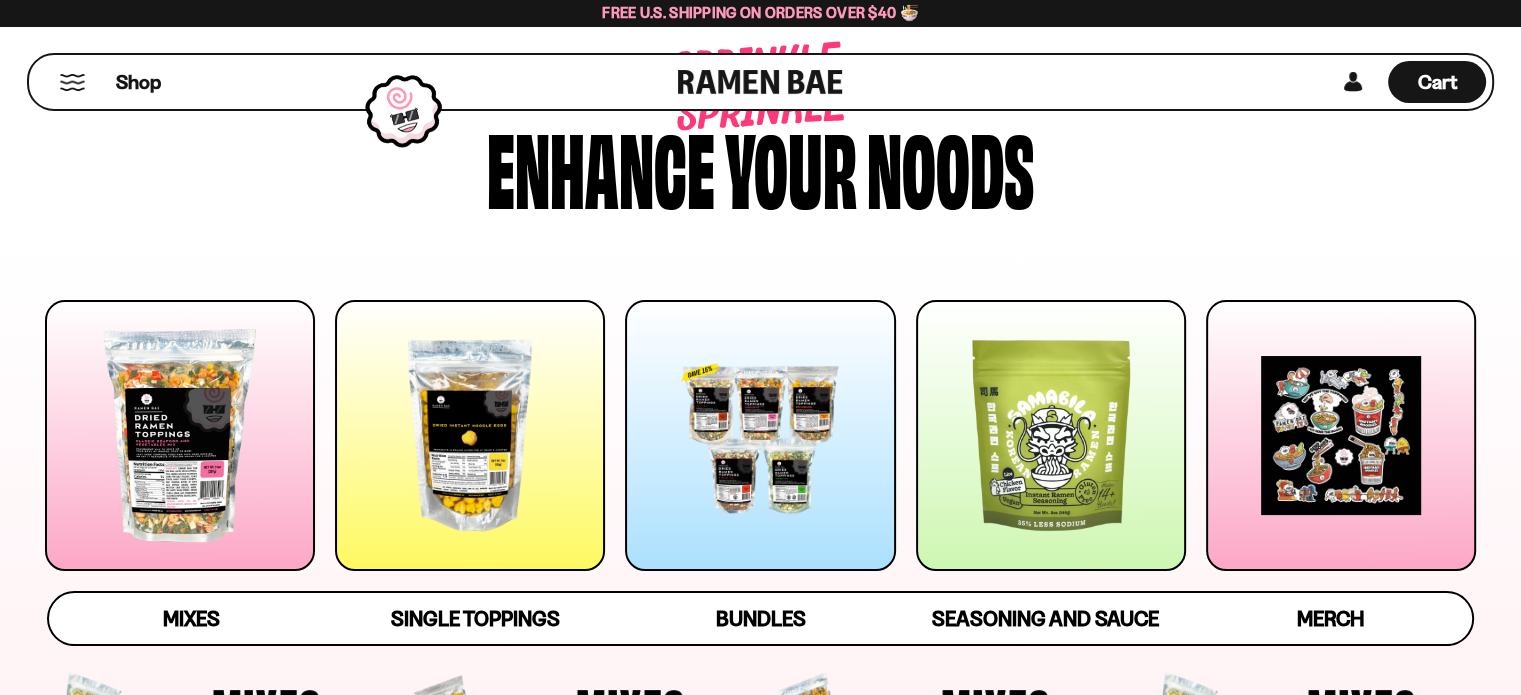 scroll, scrollTop: 95, scrollLeft: 0, axis: vertical 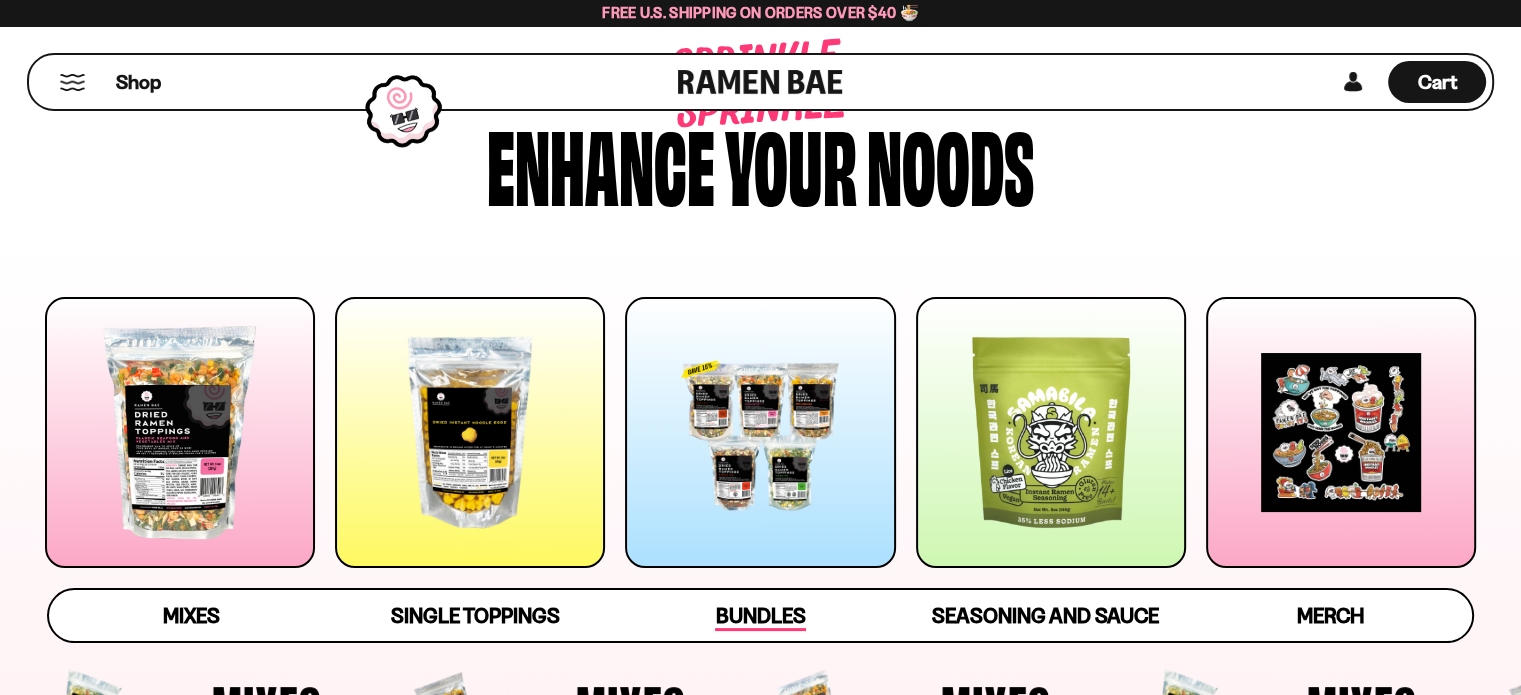 click on "Bundles" at bounding box center (760, 617) 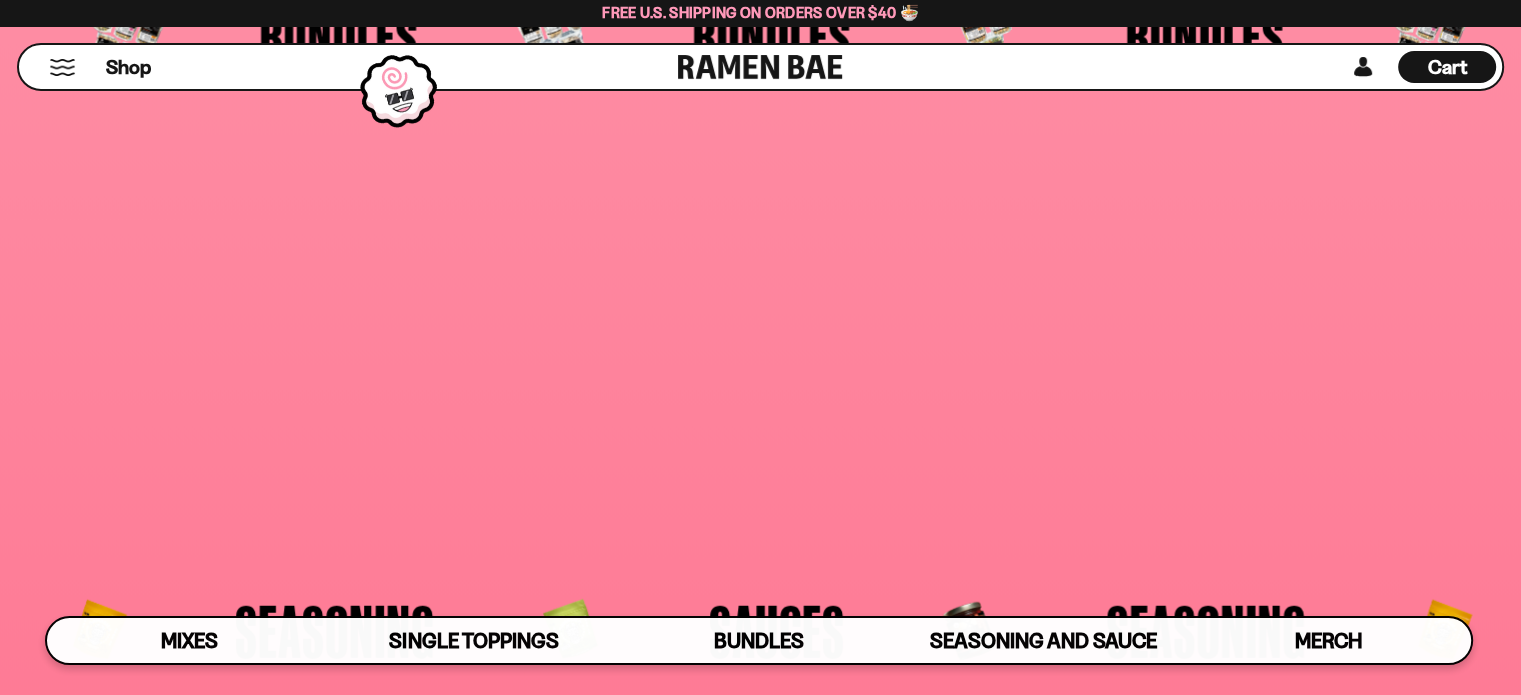 scroll, scrollTop: 4776, scrollLeft: 0, axis: vertical 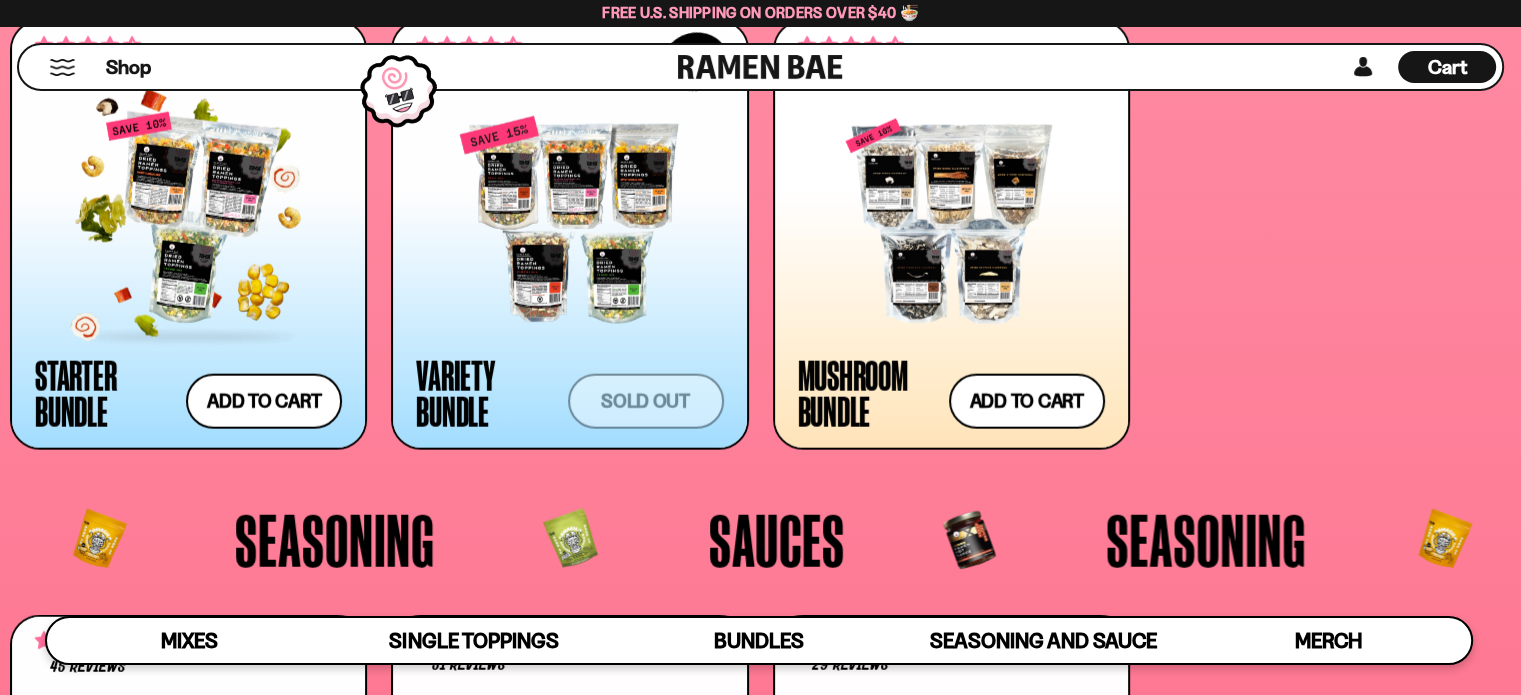 click at bounding box center [188, 220] 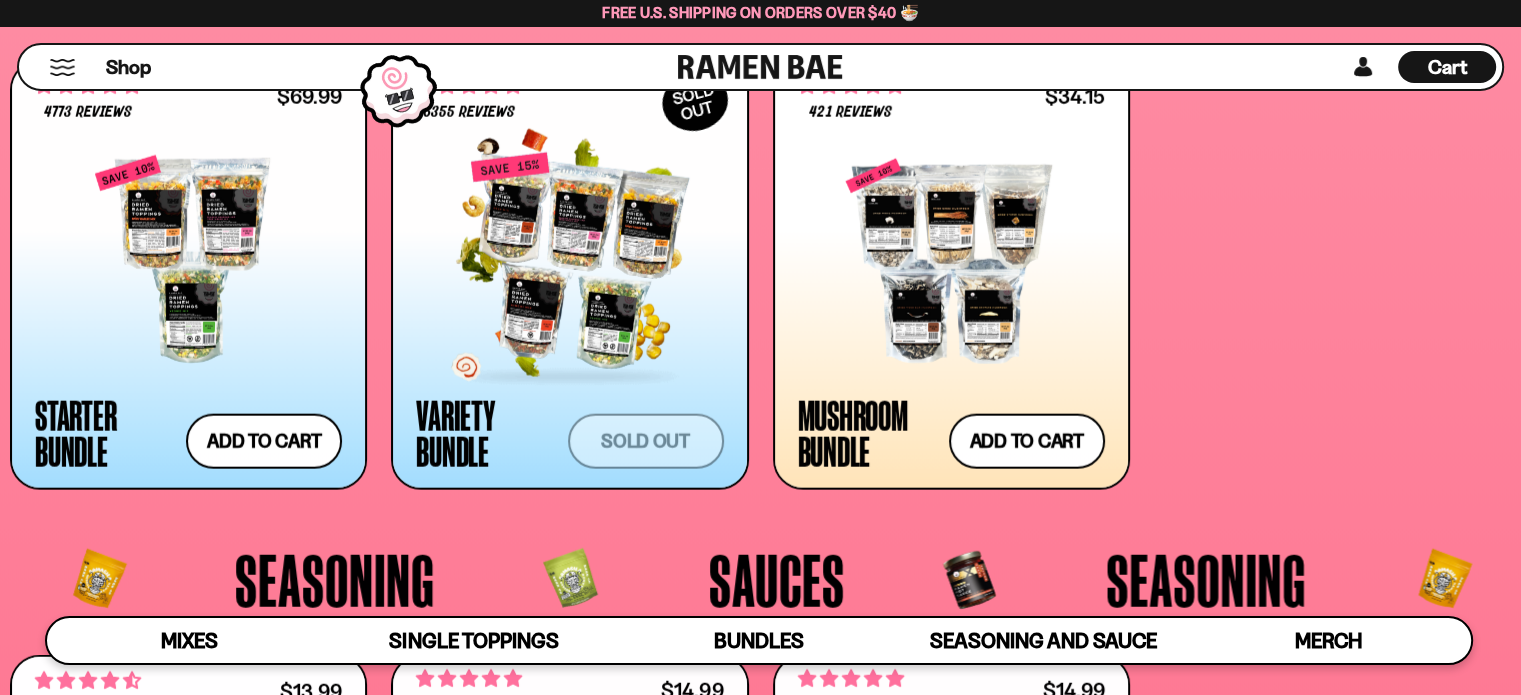 click at bounding box center (569, 260) 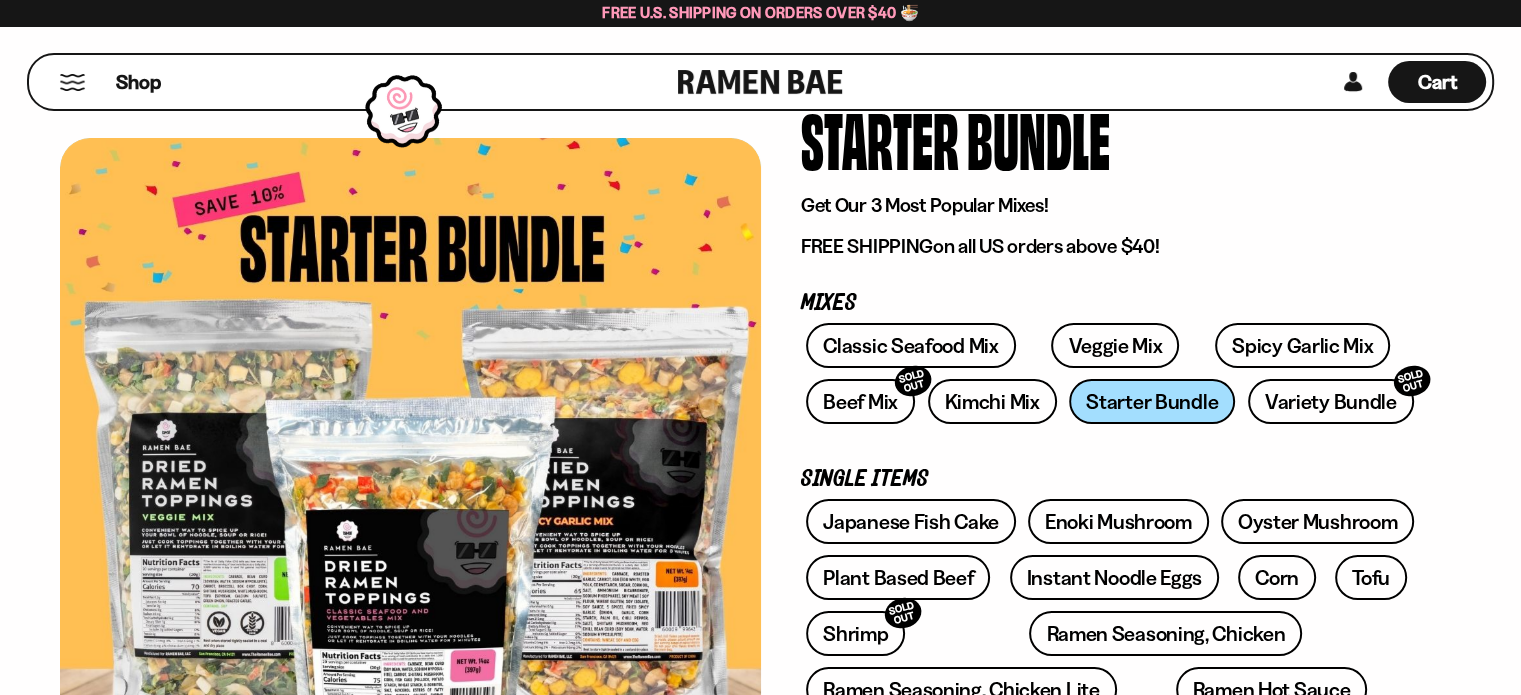 scroll, scrollTop: 128, scrollLeft: 0, axis: vertical 